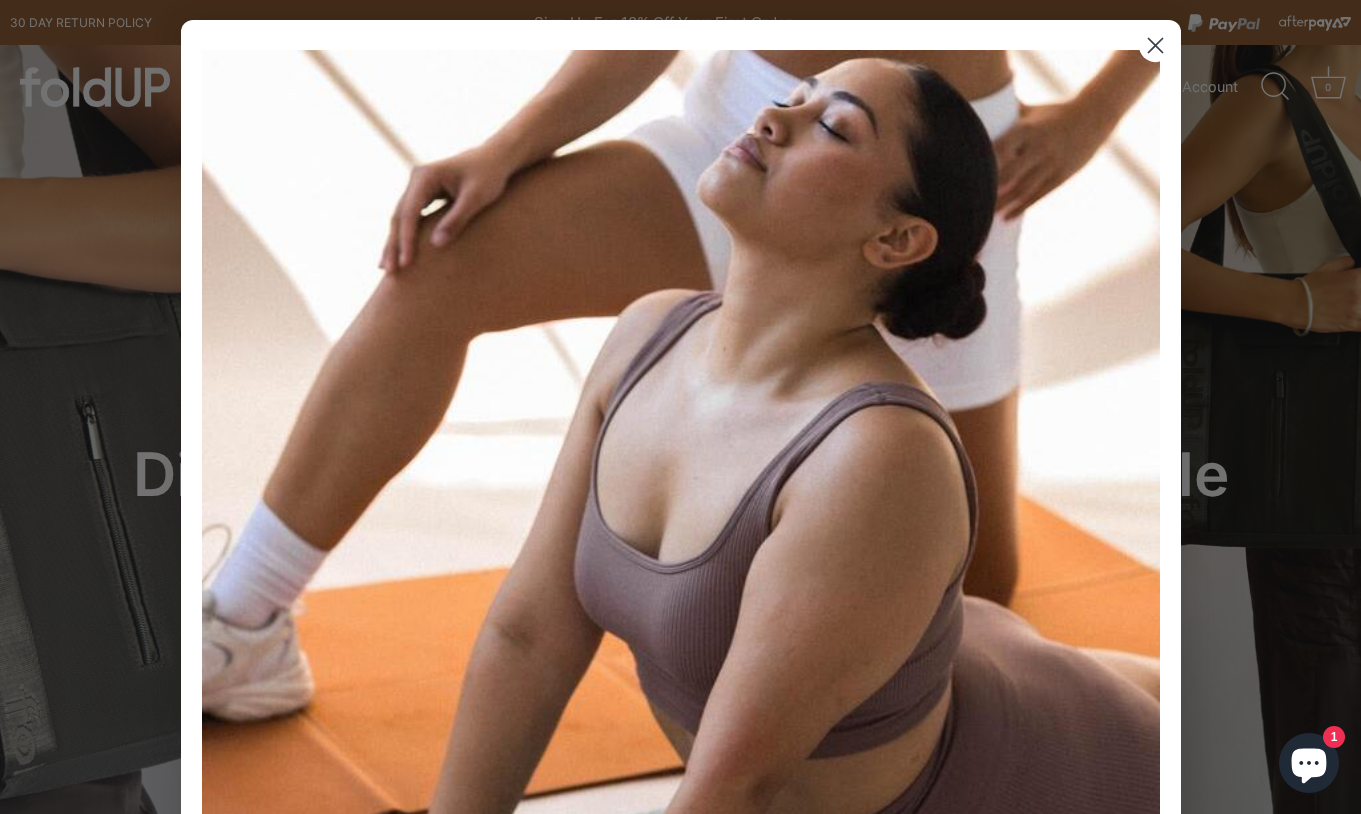 scroll, scrollTop: 0, scrollLeft: 0, axis: both 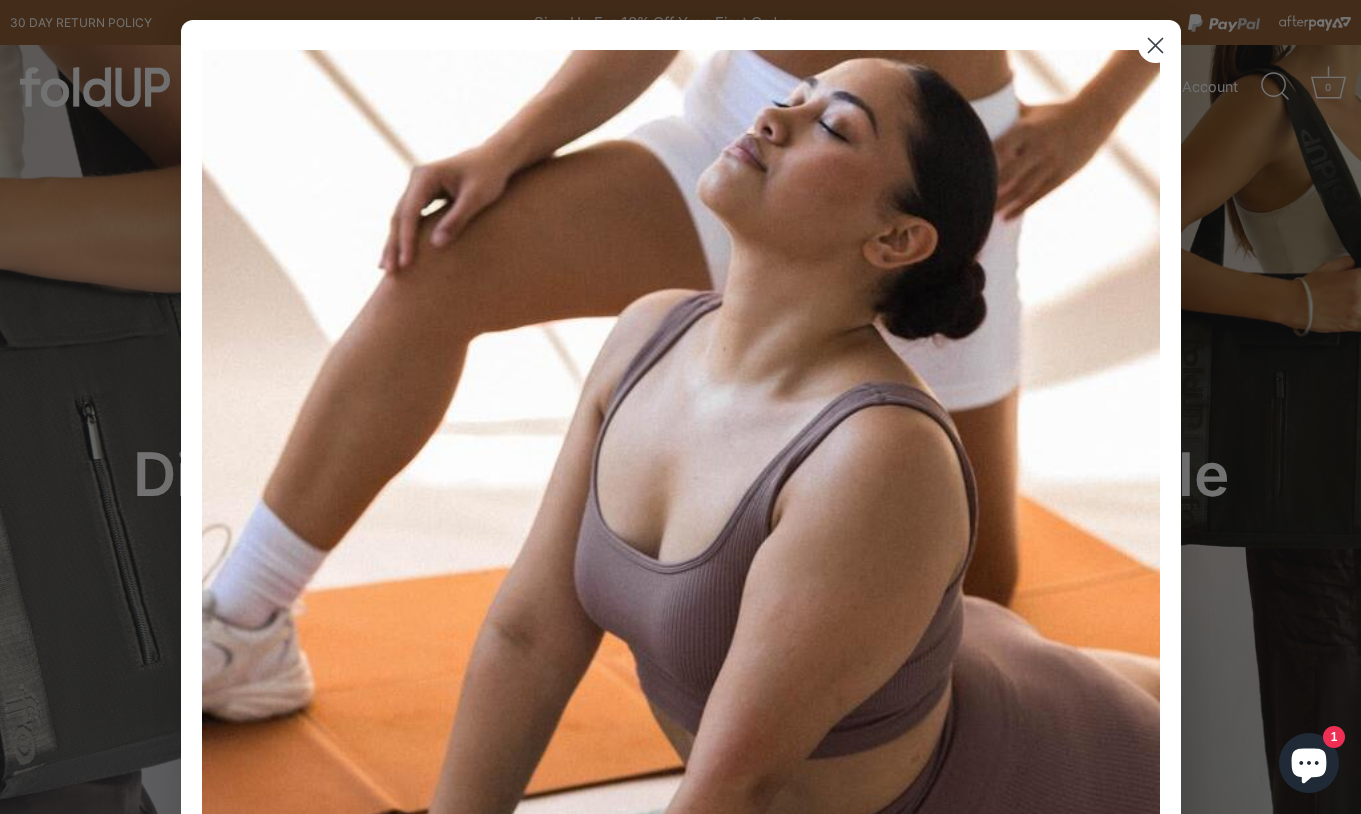 click 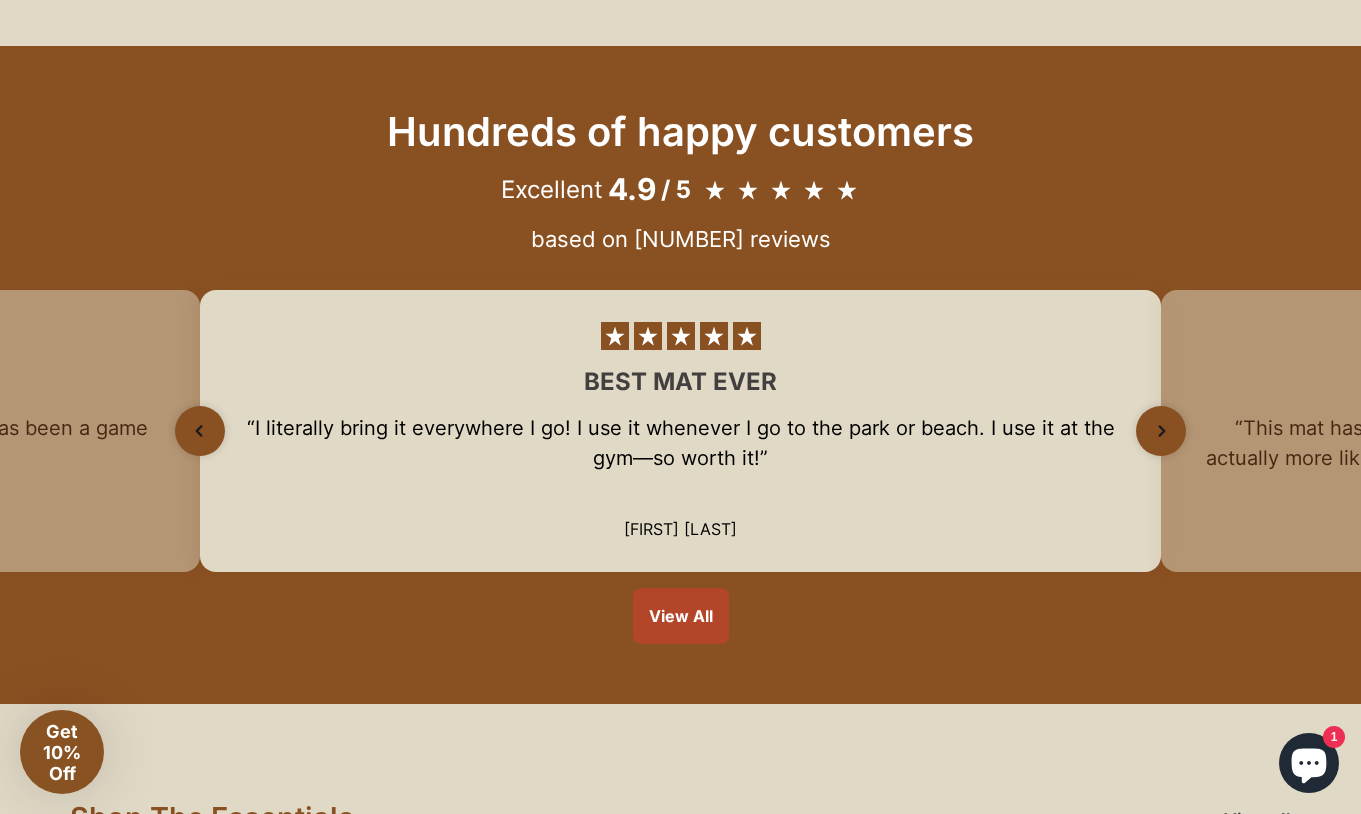 scroll, scrollTop: 1406, scrollLeft: 0, axis: vertical 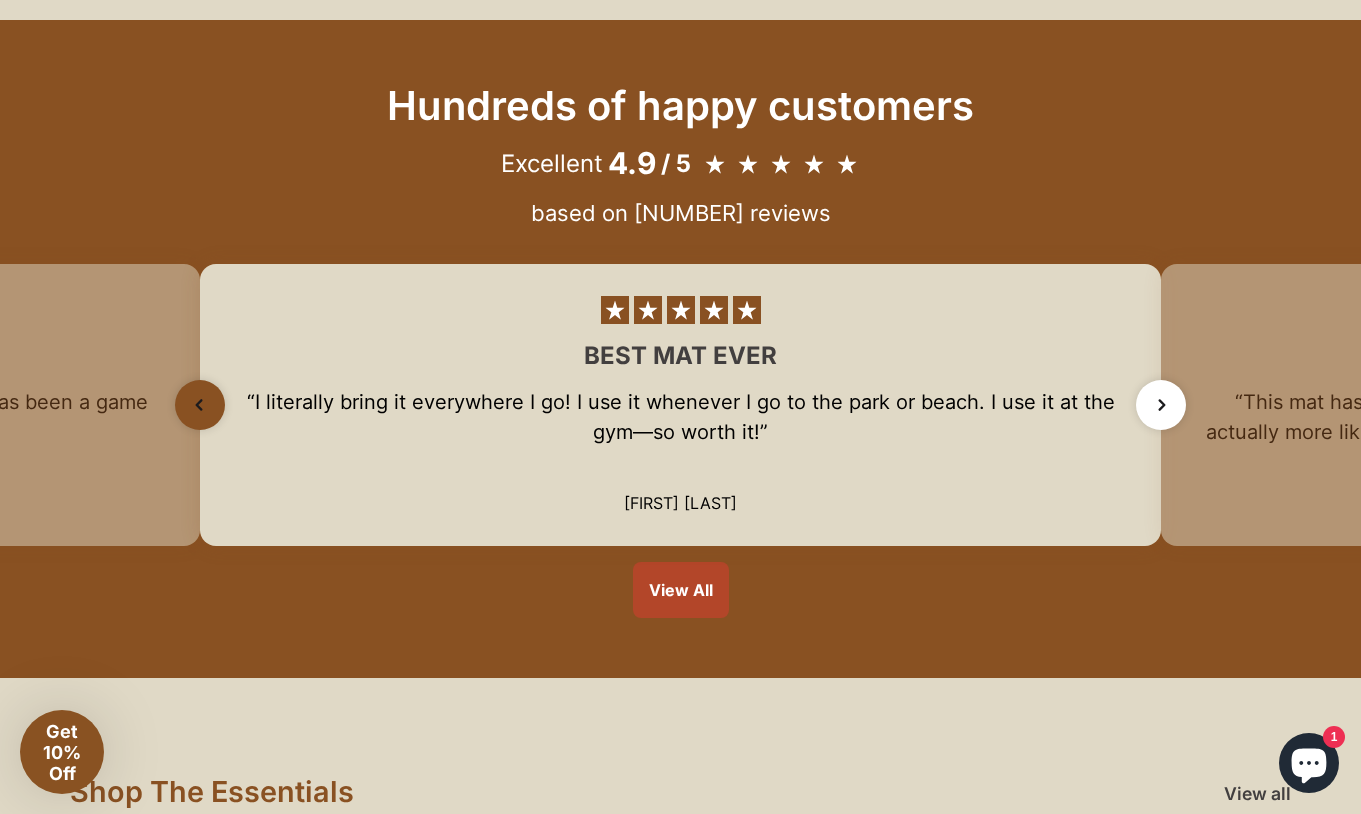 click at bounding box center [1161, 405] 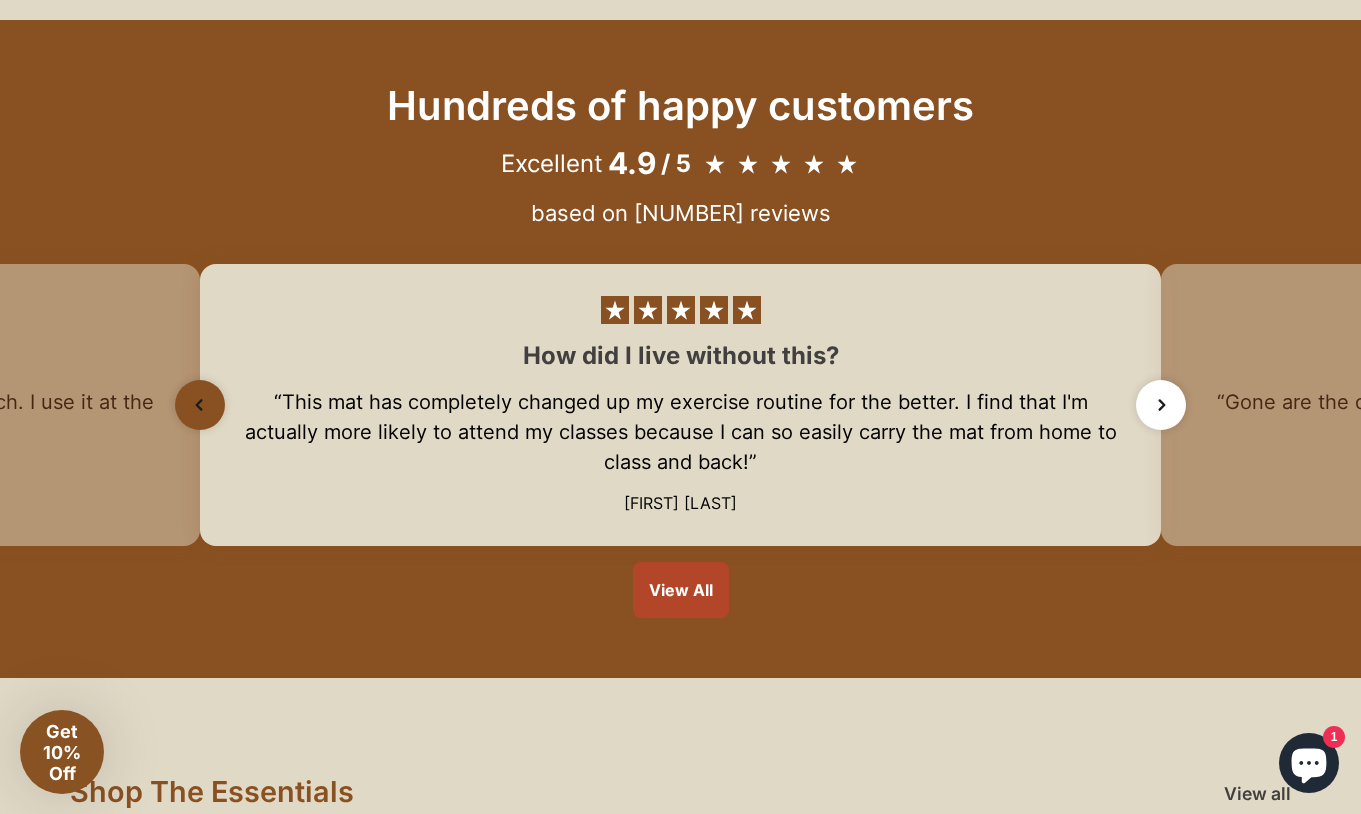 click at bounding box center (1161, 405) 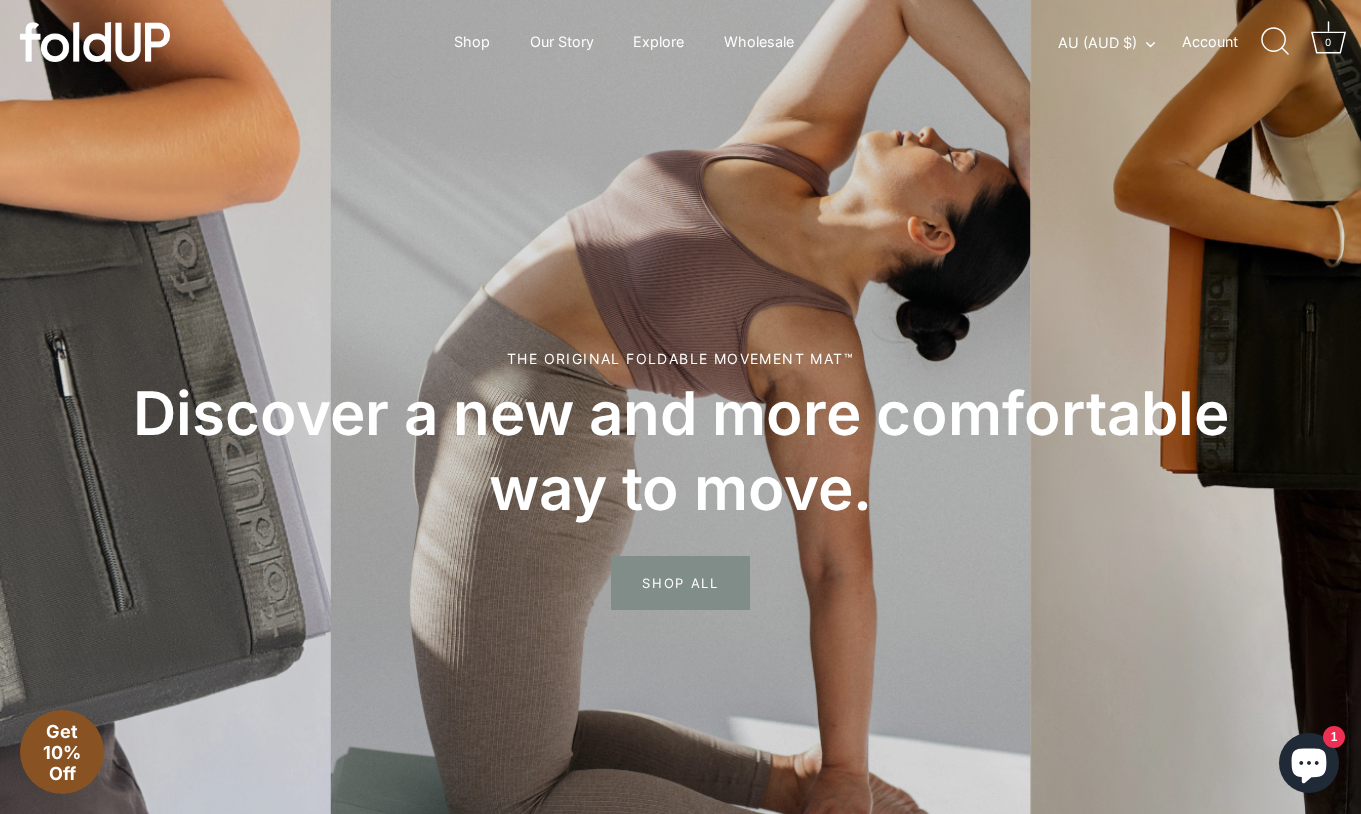 scroll, scrollTop: 0, scrollLeft: 0, axis: both 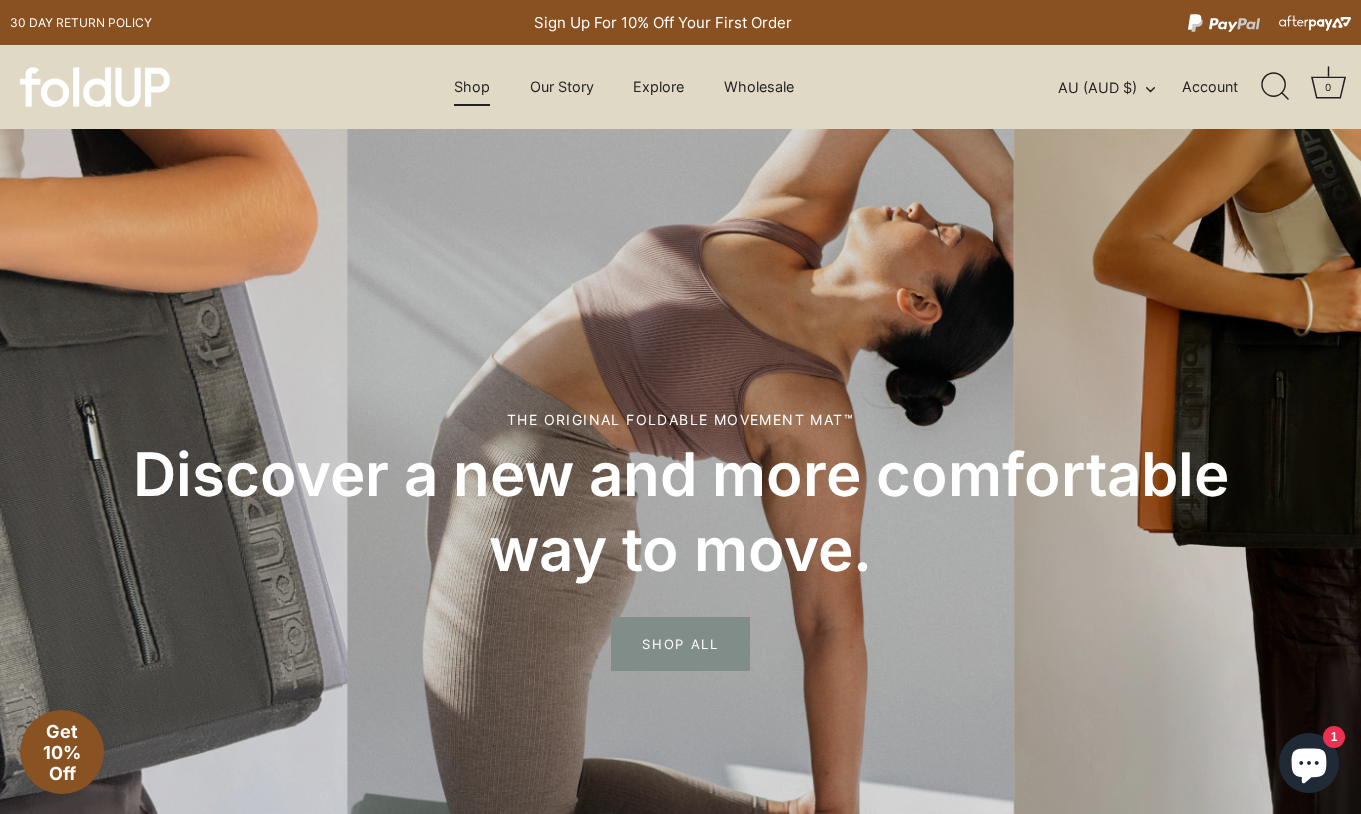 click on "Shop" at bounding box center (472, 87) 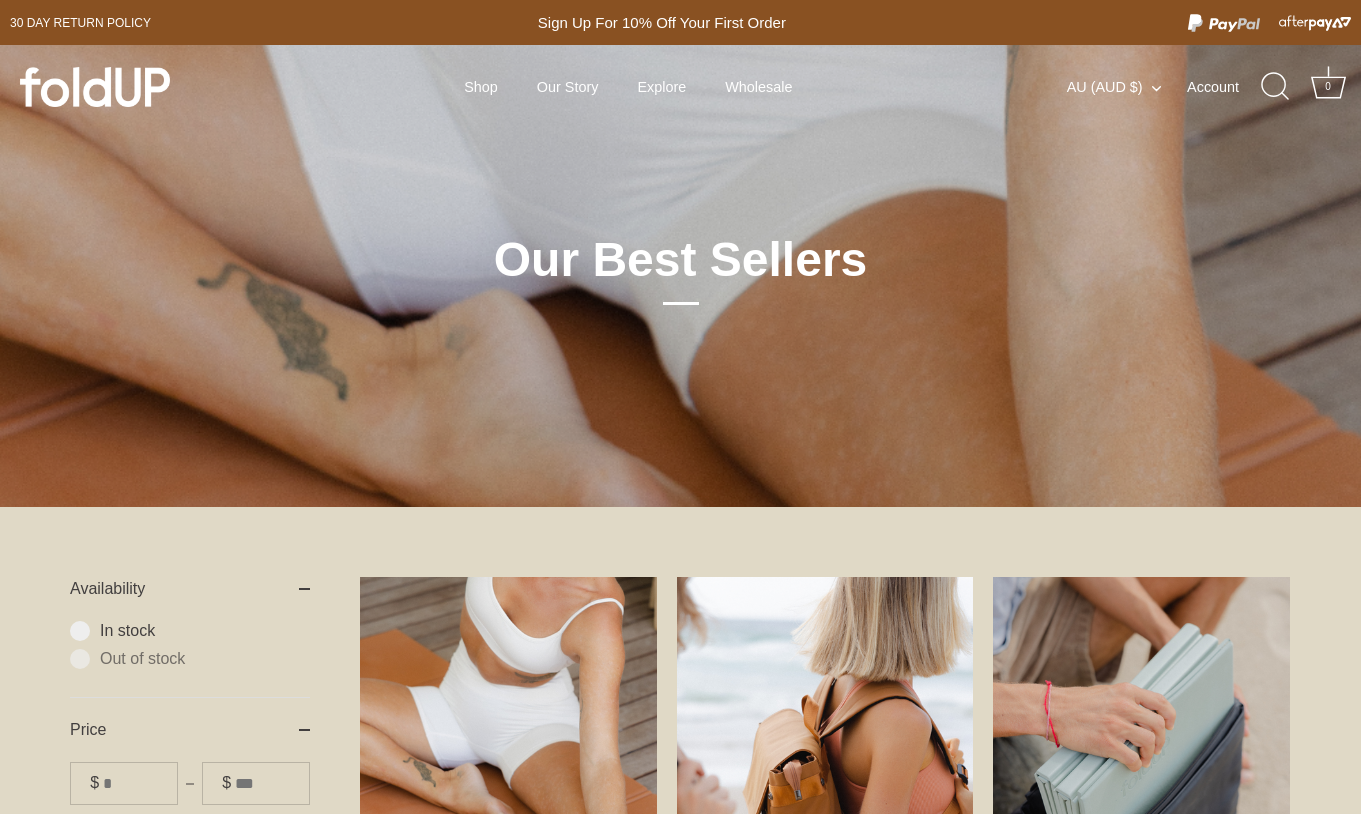 scroll, scrollTop: 0, scrollLeft: 0, axis: both 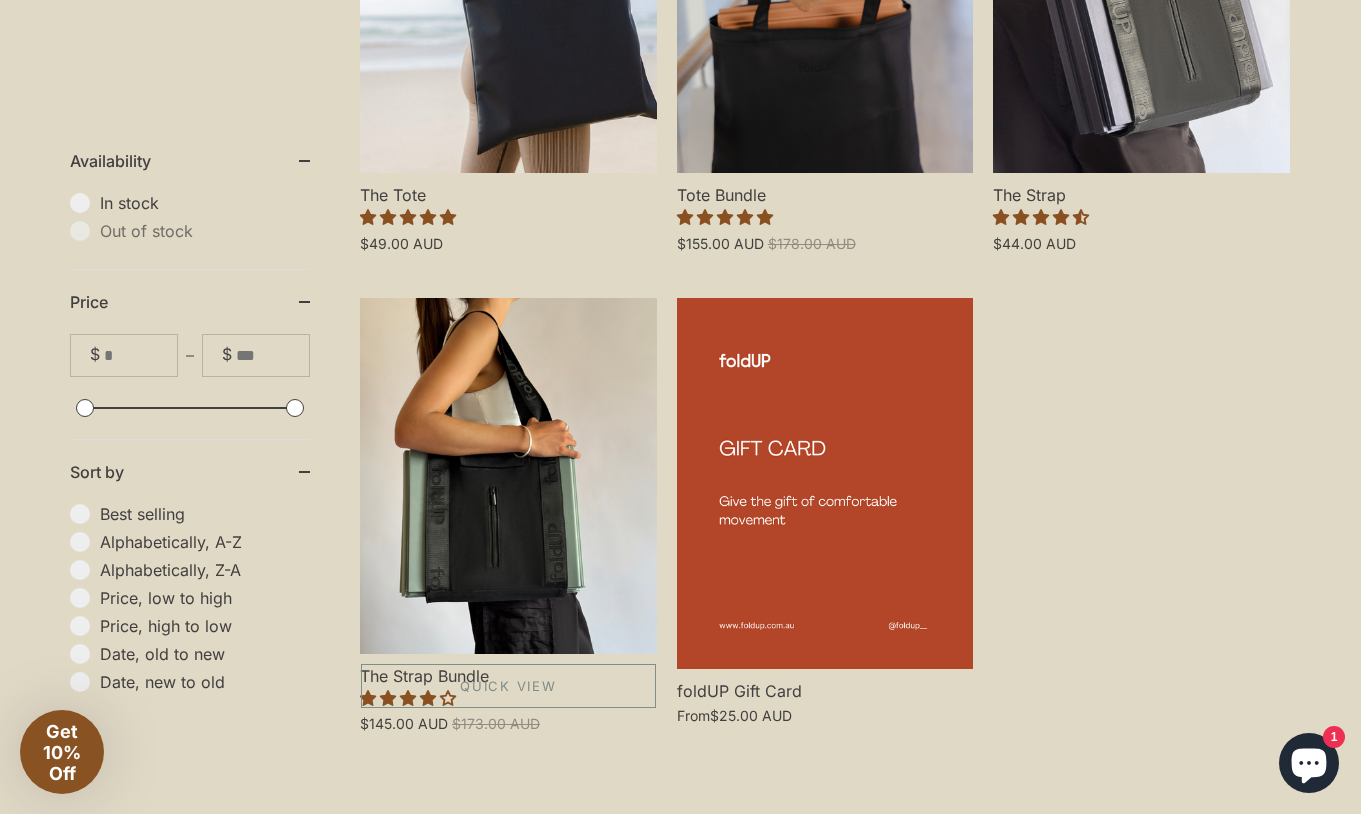 click at bounding box center [508, 476] 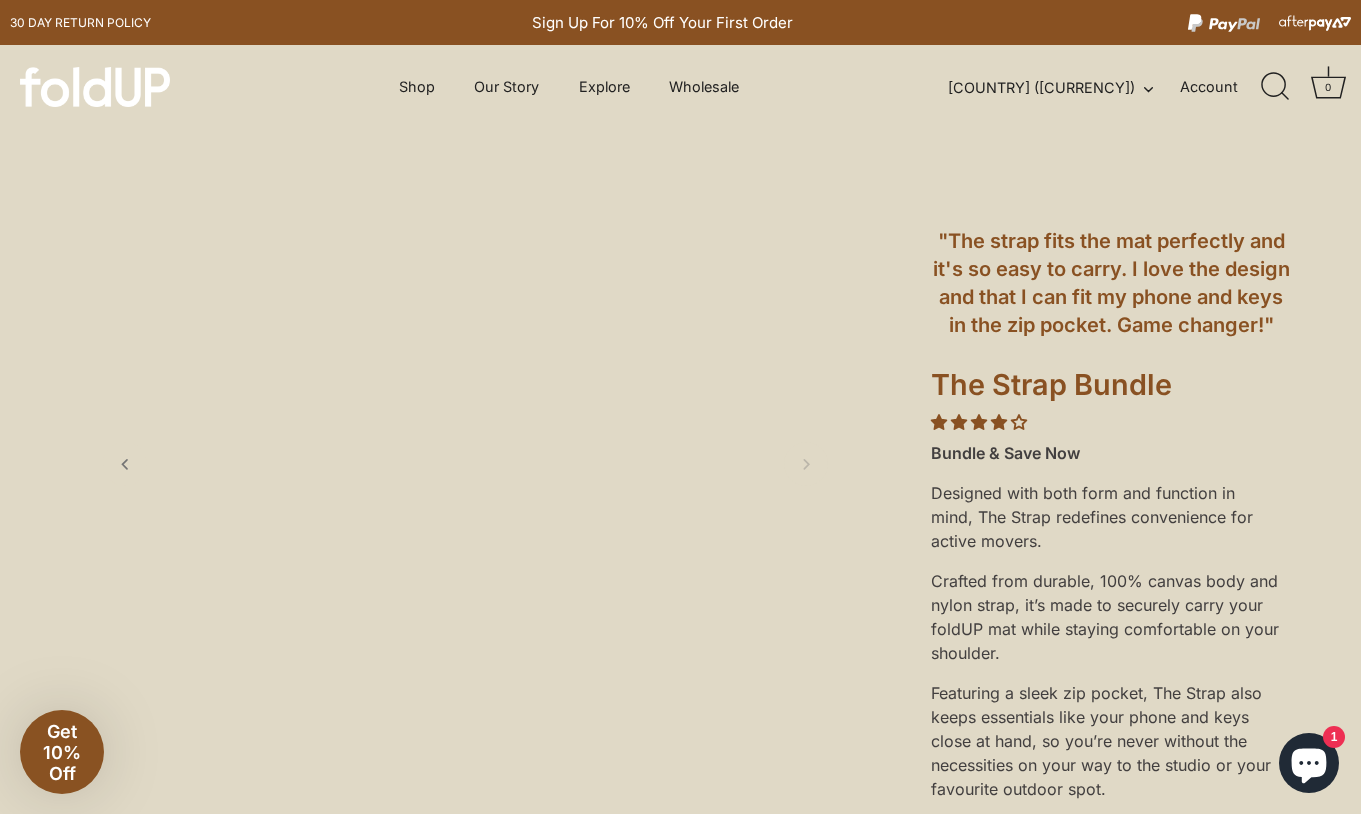 scroll, scrollTop: 0, scrollLeft: 0, axis: both 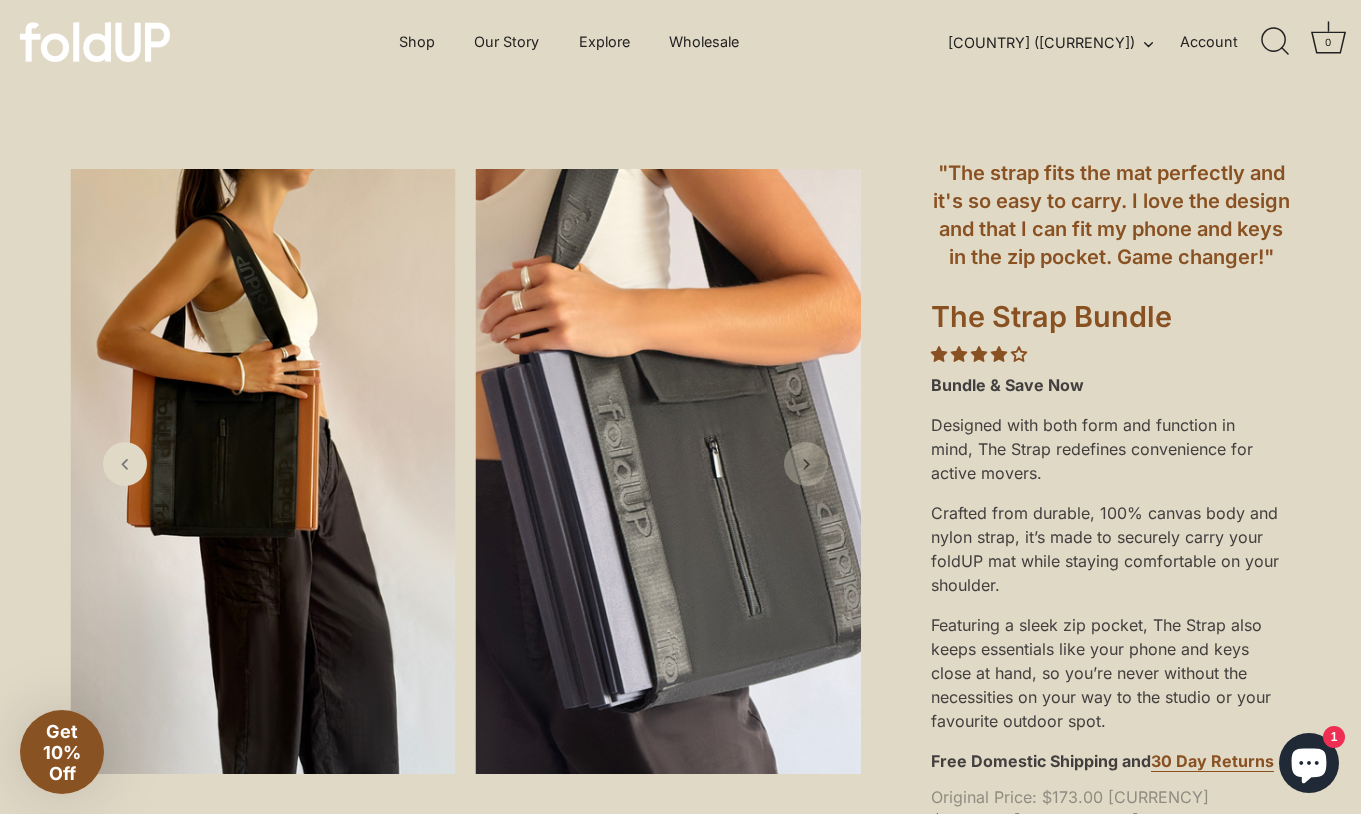 click 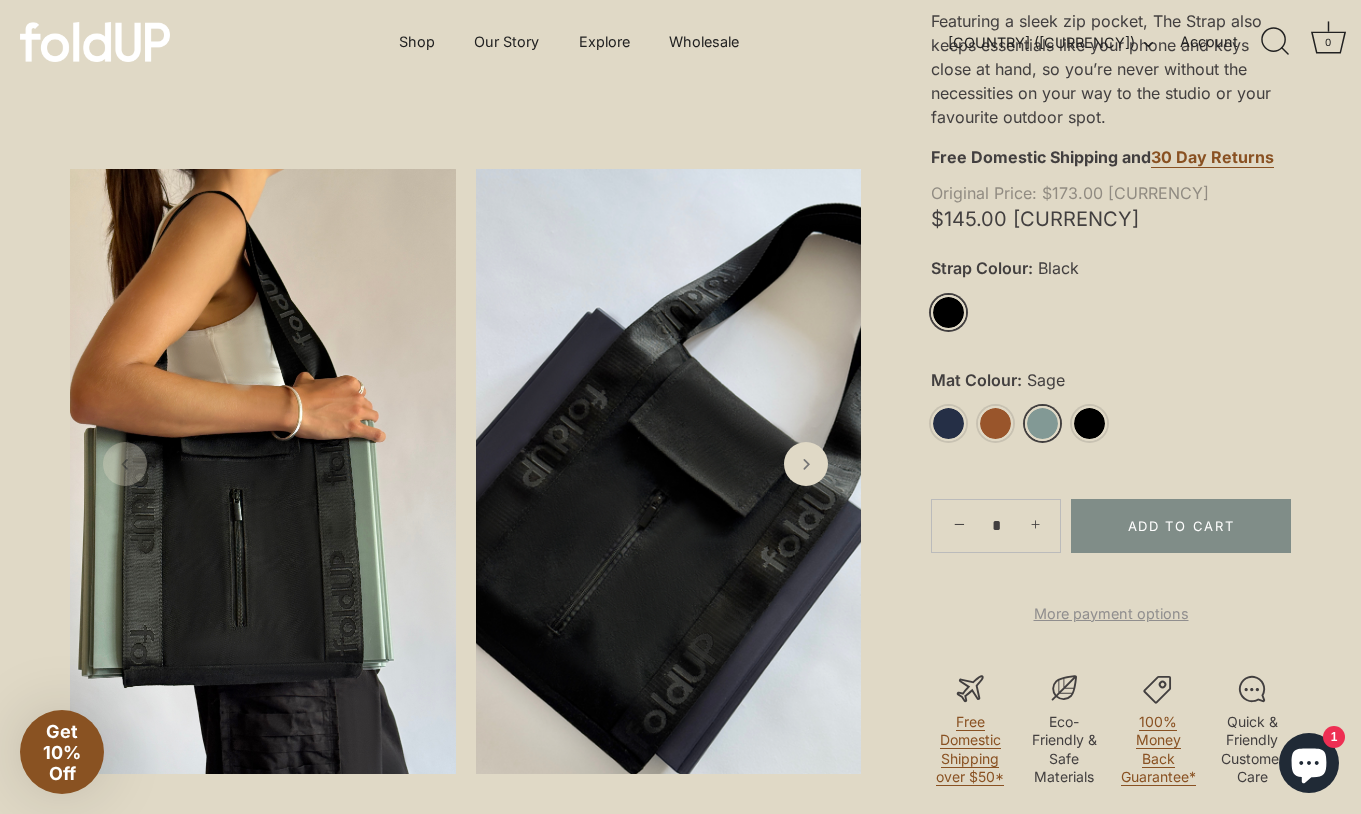 scroll, scrollTop: 629, scrollLeft: 0, axis: vertical 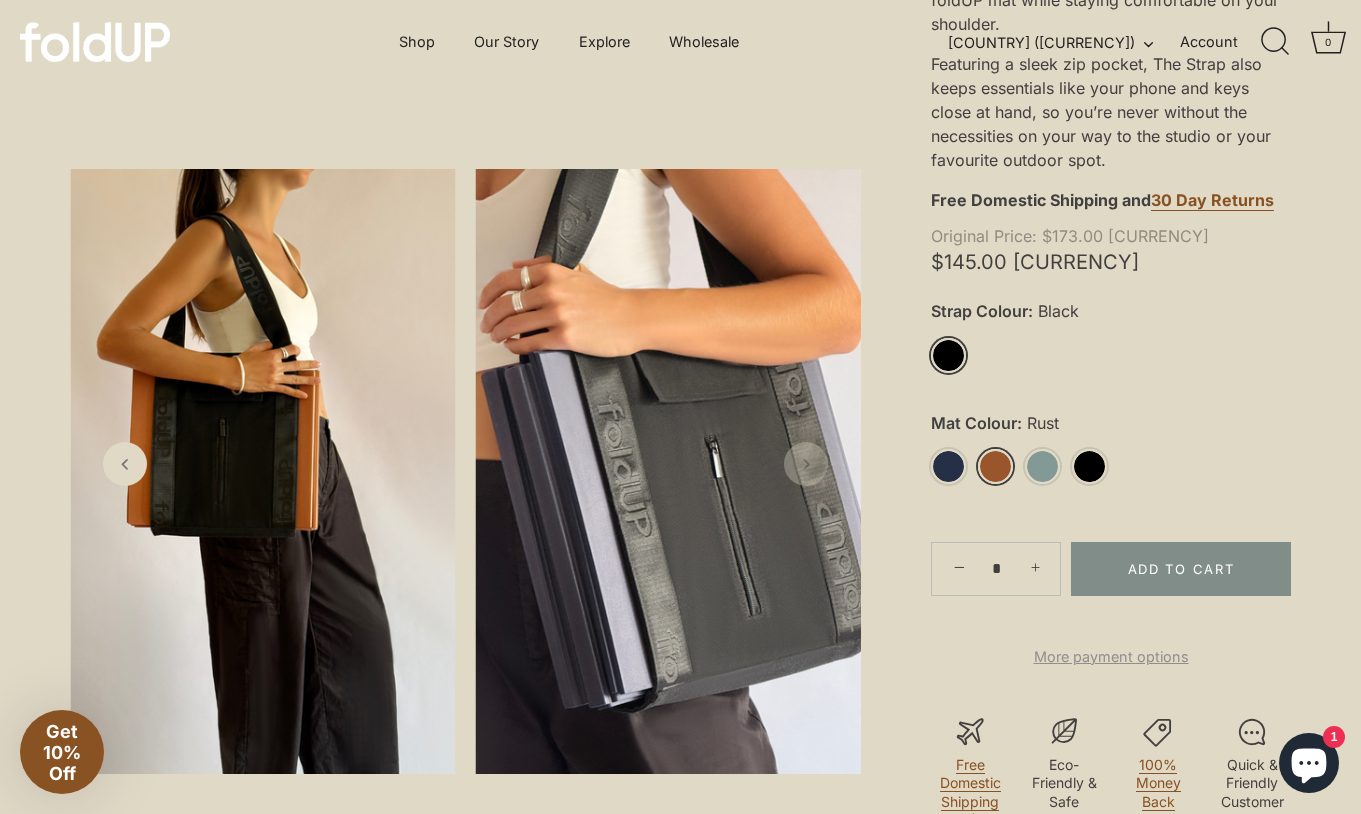click on "Rust" at bounding box center [995, 466] 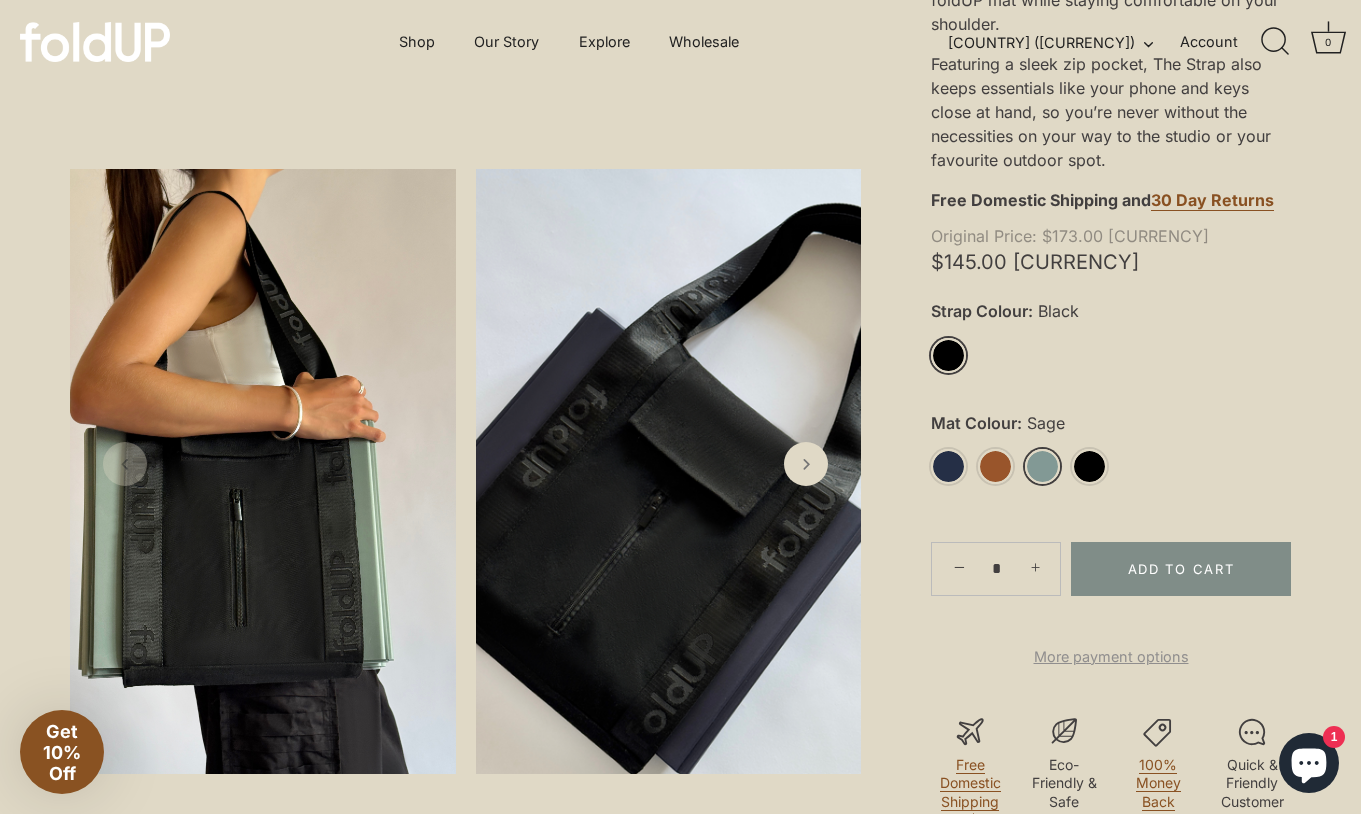 click on "Sage" at bounding box center (1042, 466) 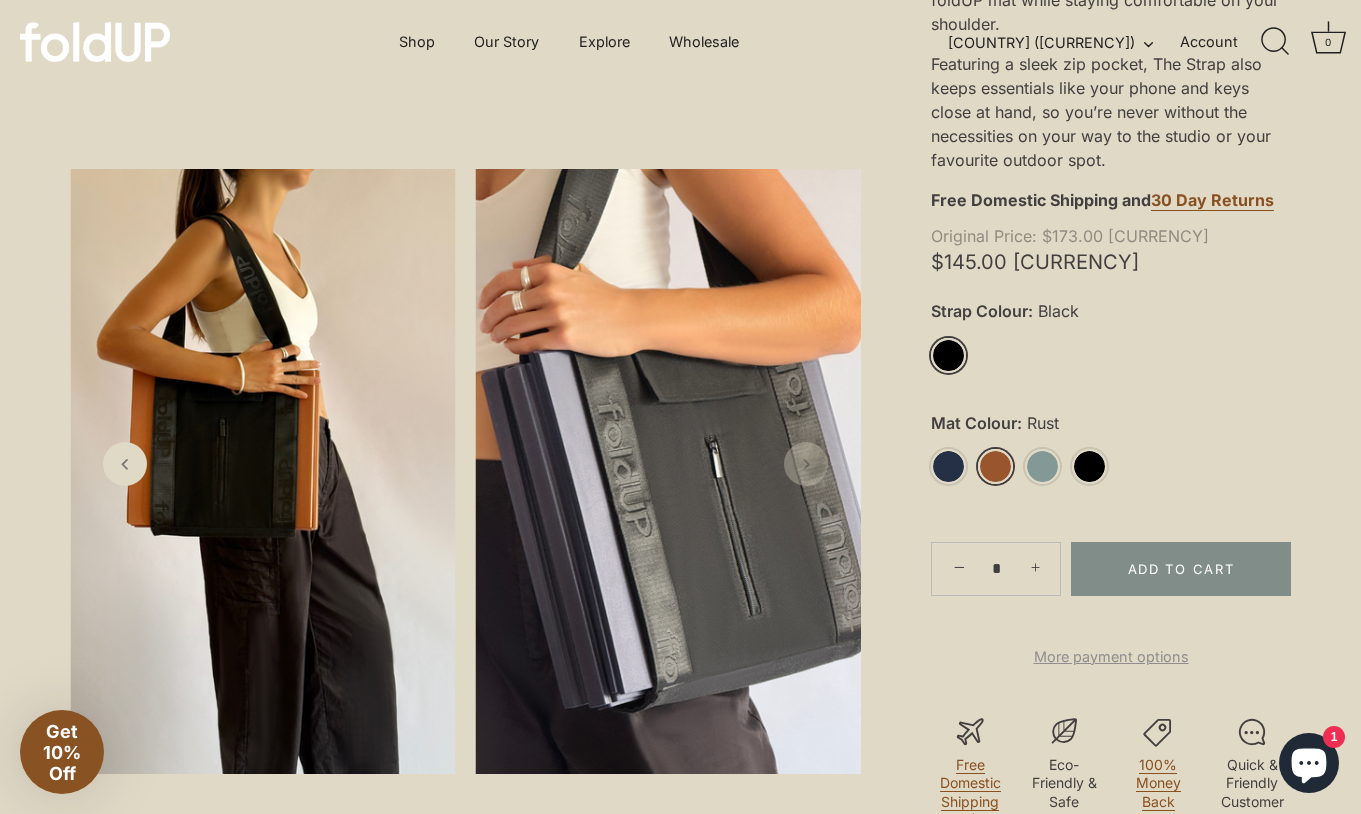 click on "Rust" at bounding box center [995, 466] 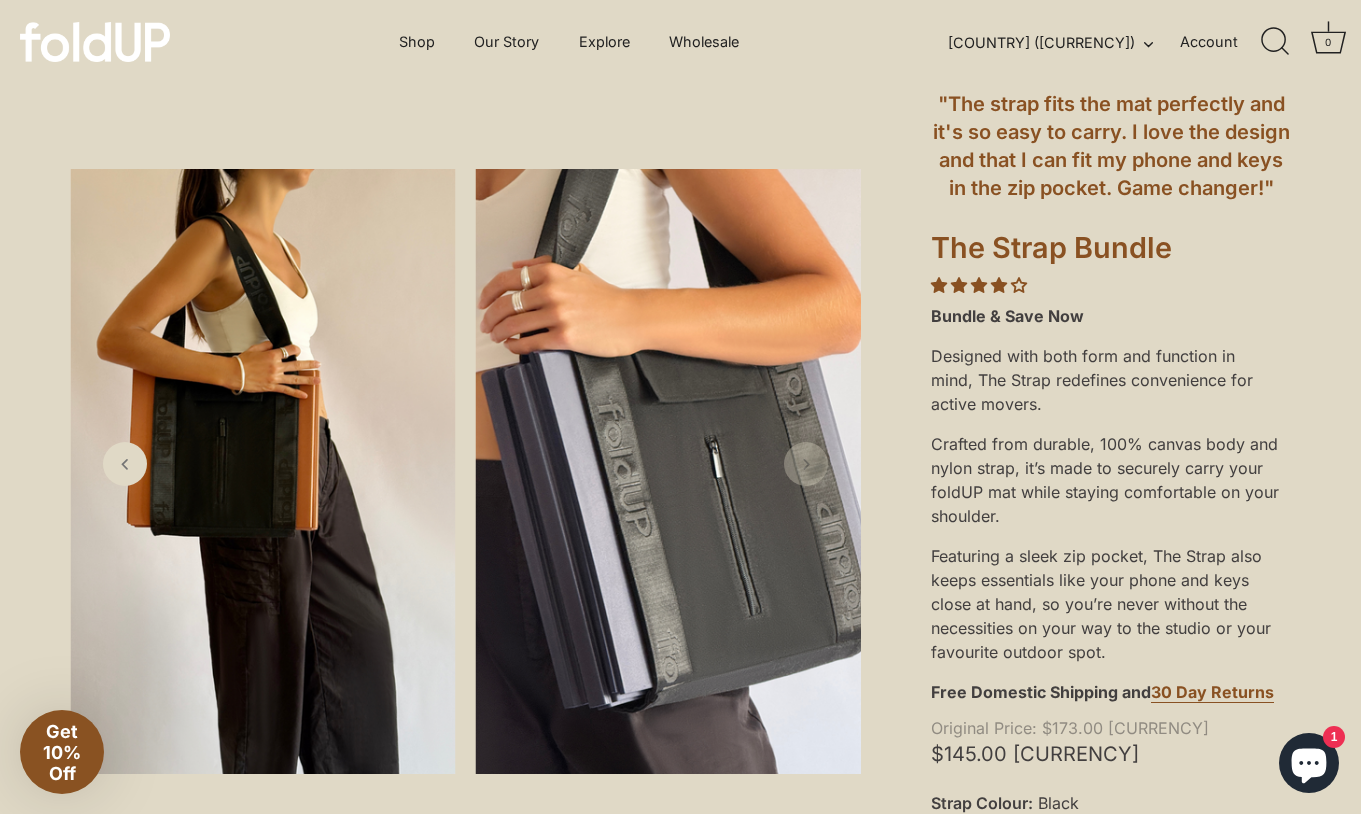 scroll, scrollTop: 97, scrollLeft: 0, axis: vertical 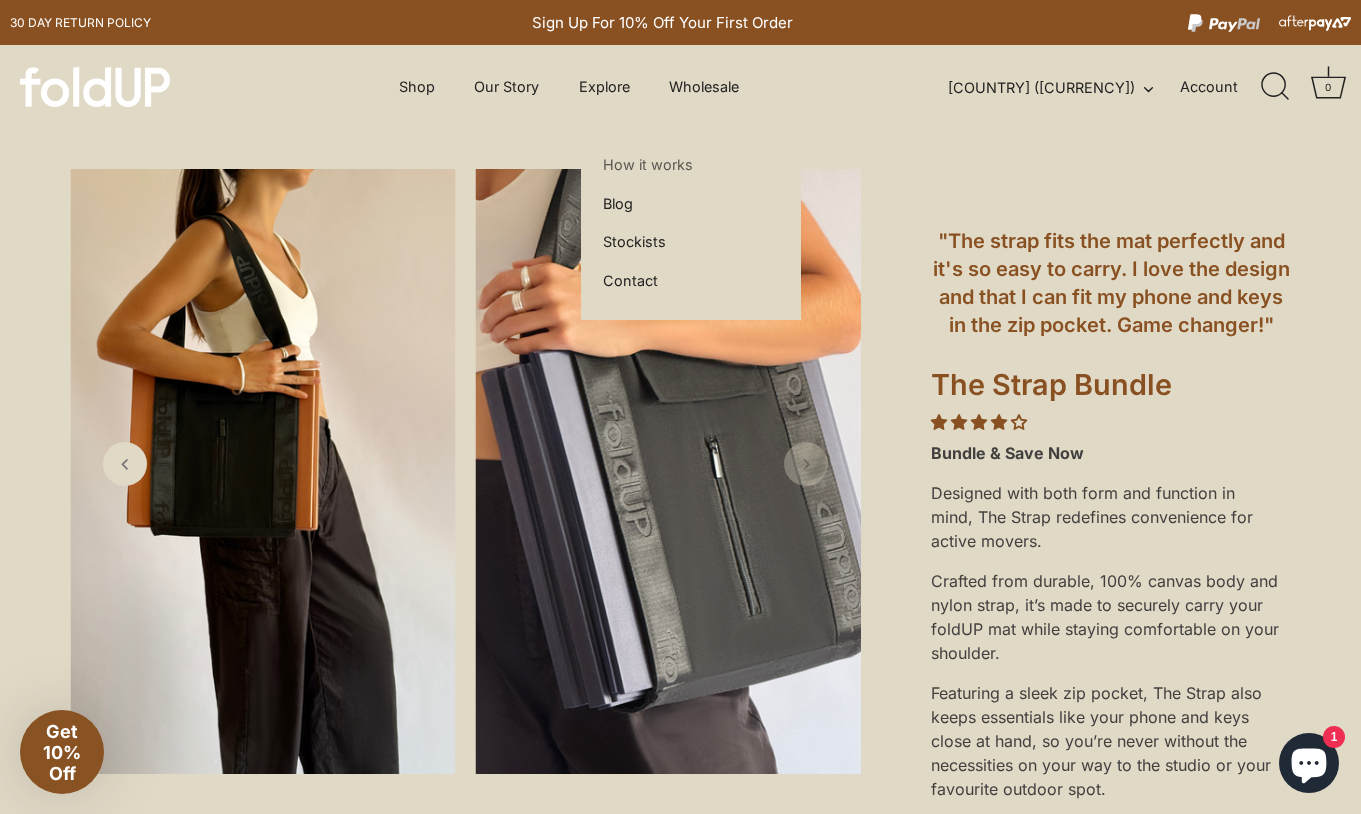 click on "How it works" at bounding box center [648, 165] 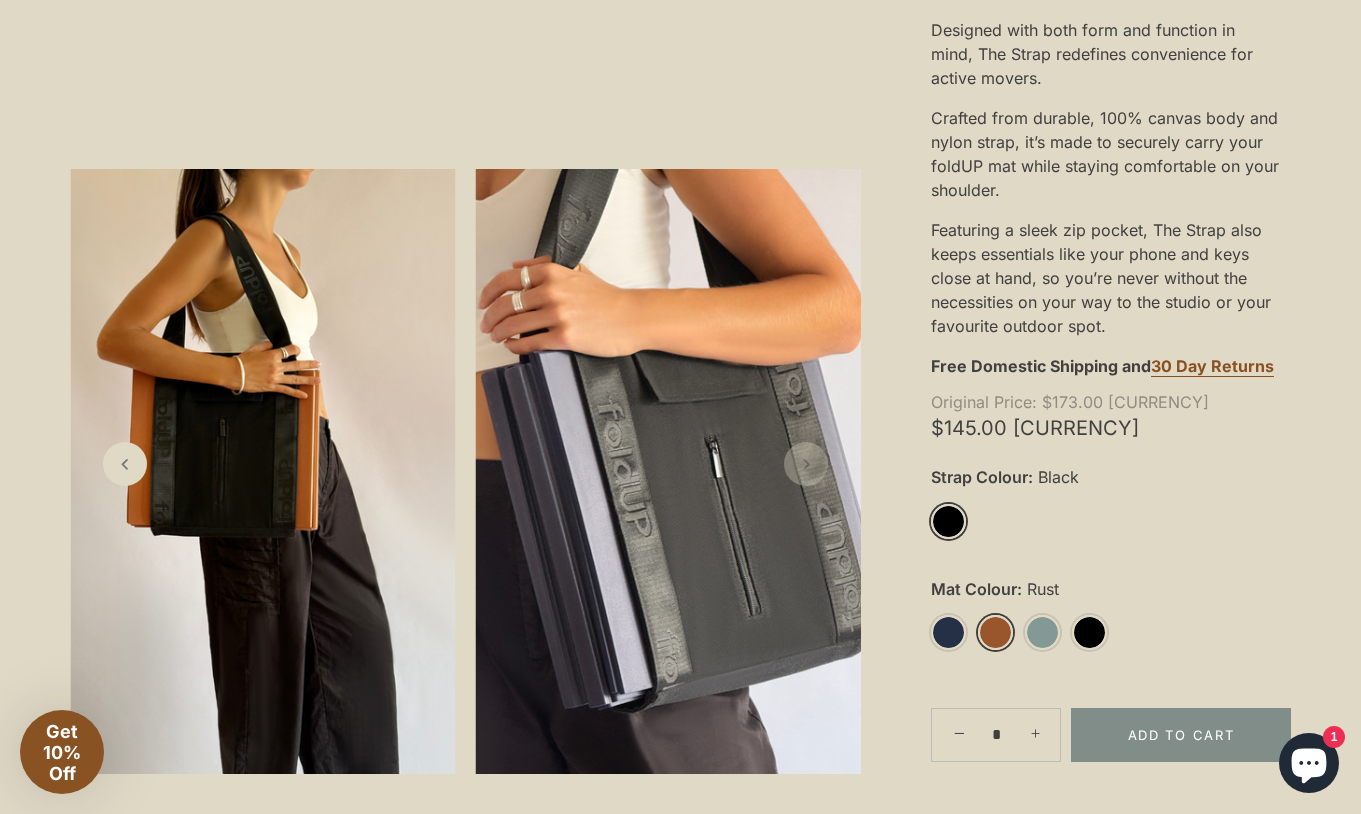 scroll, scrollTop: 684, scrollLeft: 0, axis: vertical 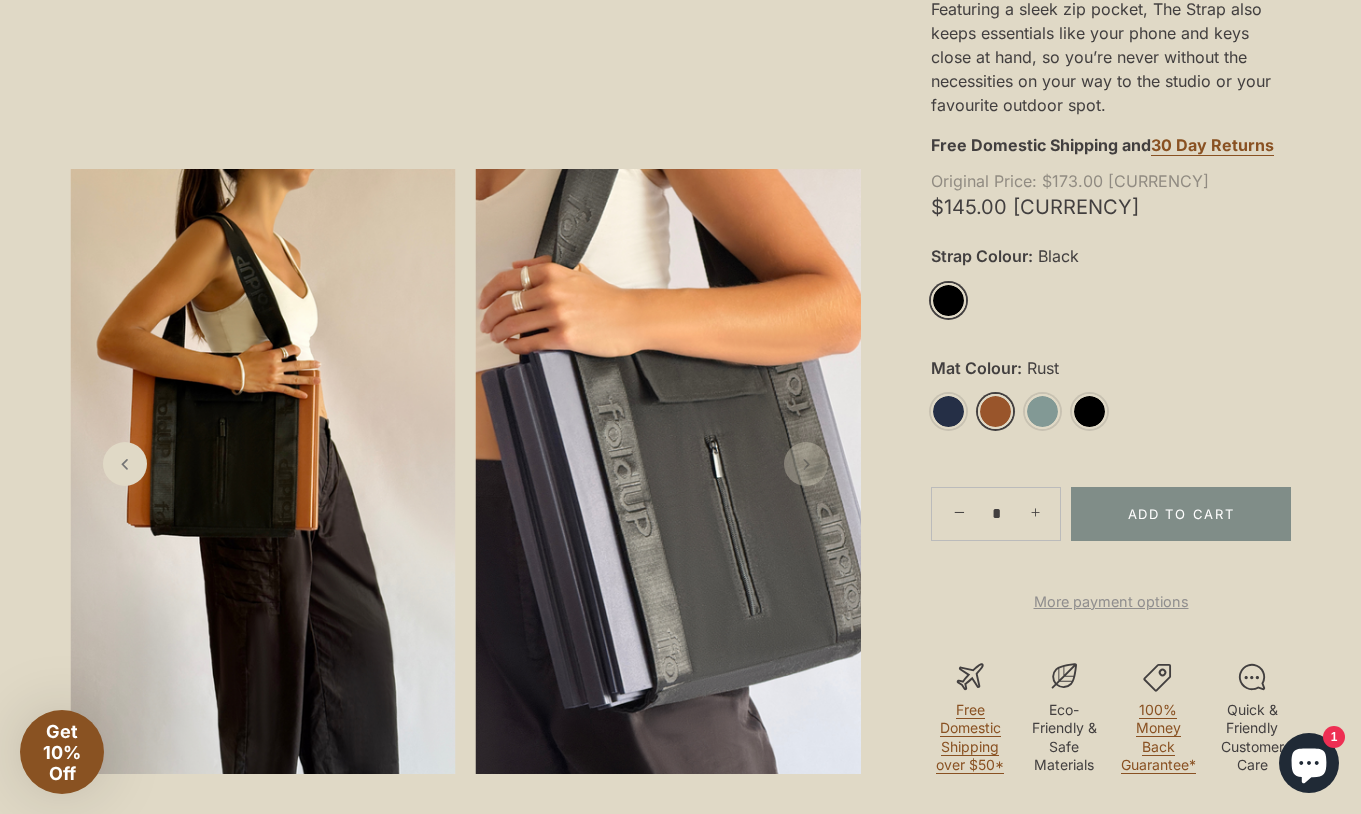 click on "Rust" at bounding box center (995, 411) 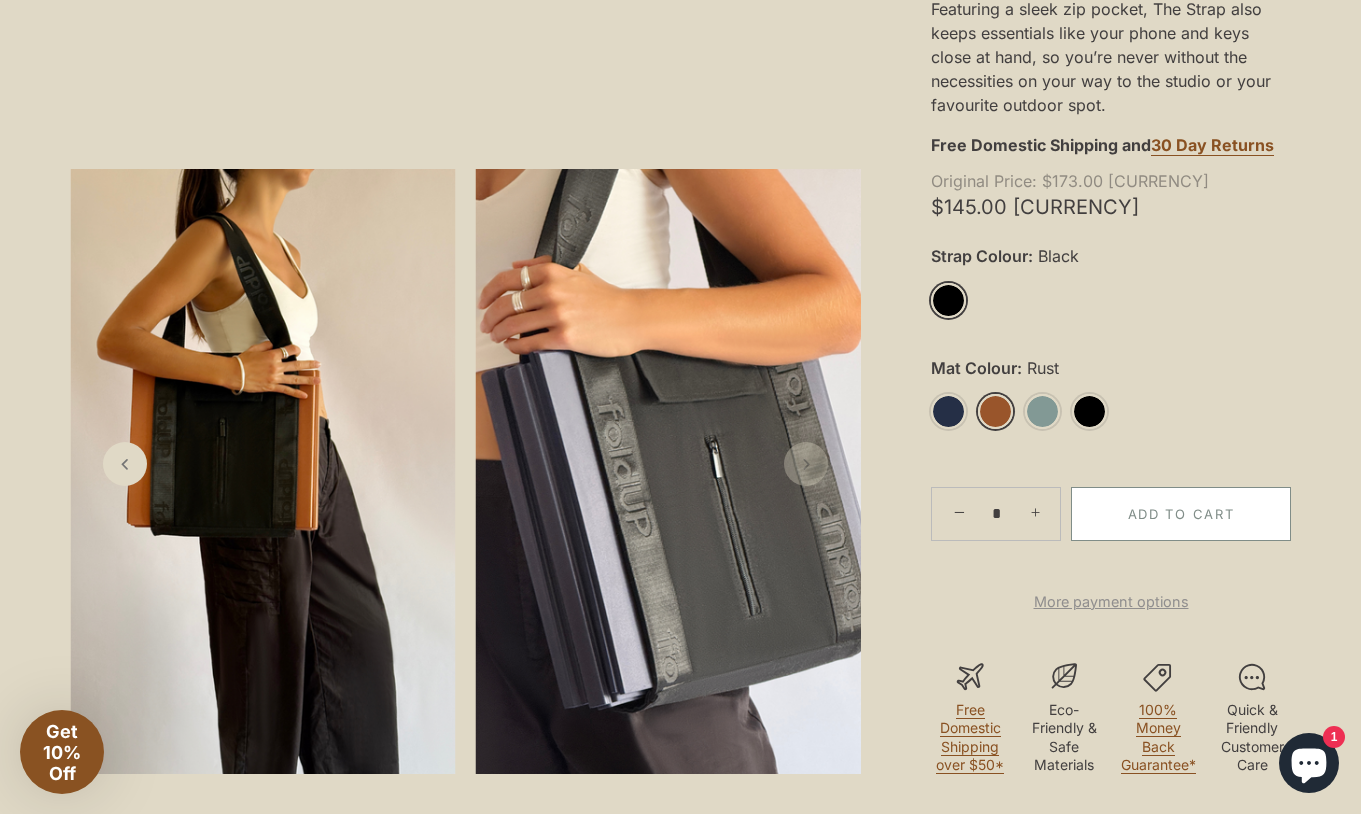 click on "Add to Cart" at bounding box center (1181, 514) 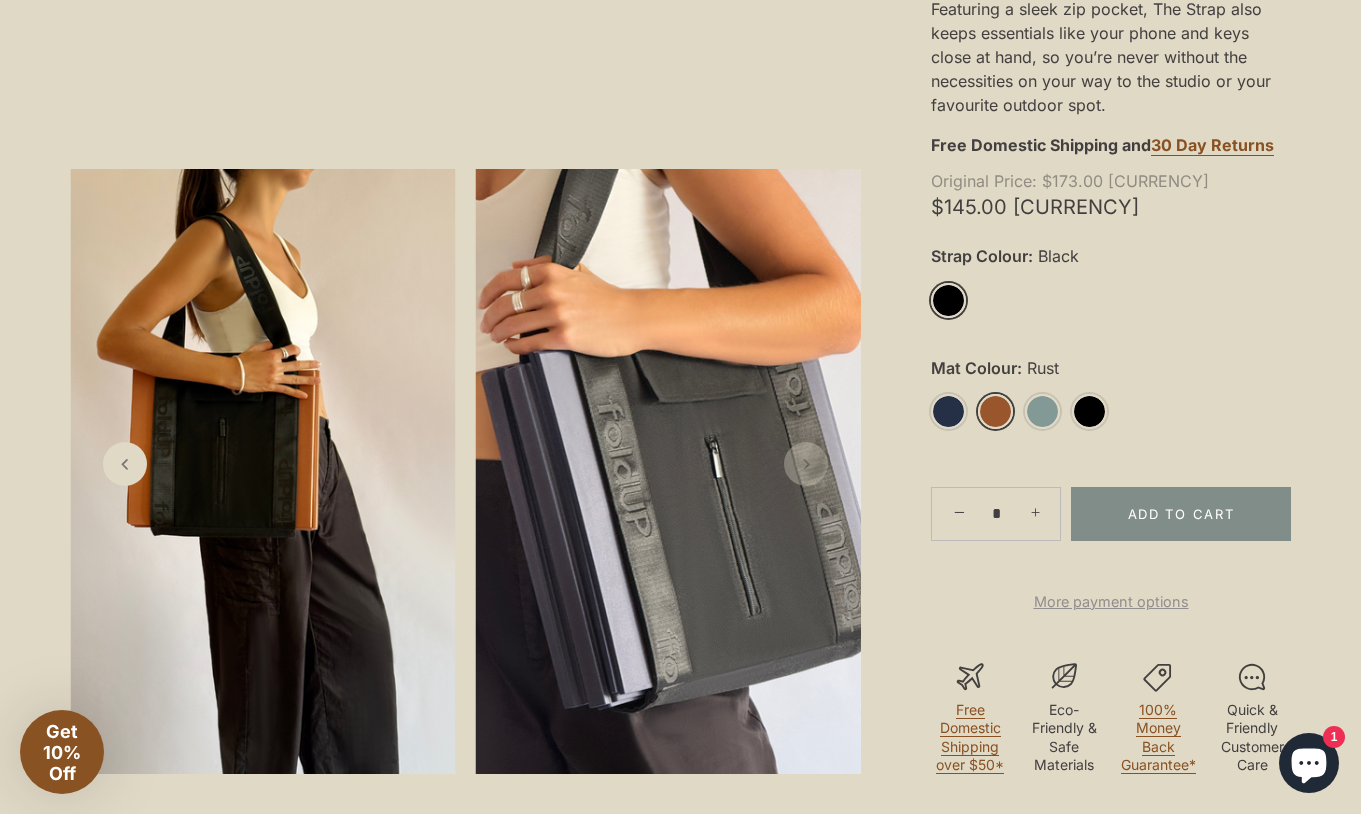 click on "Checkout •  $145.00" at bounding box center [680, 5638] 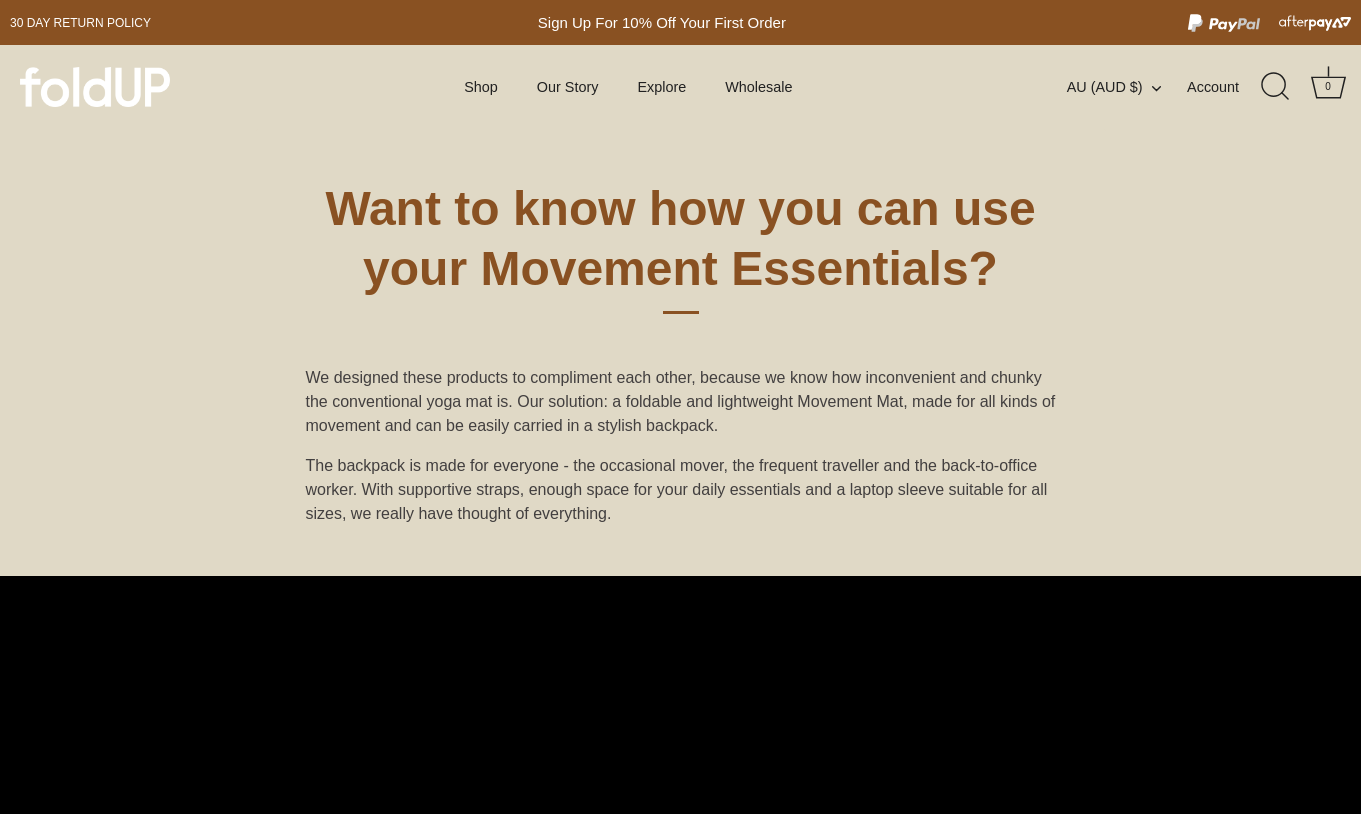 scroll, scrollTop: 0, scrollLeft: 0, axis: both 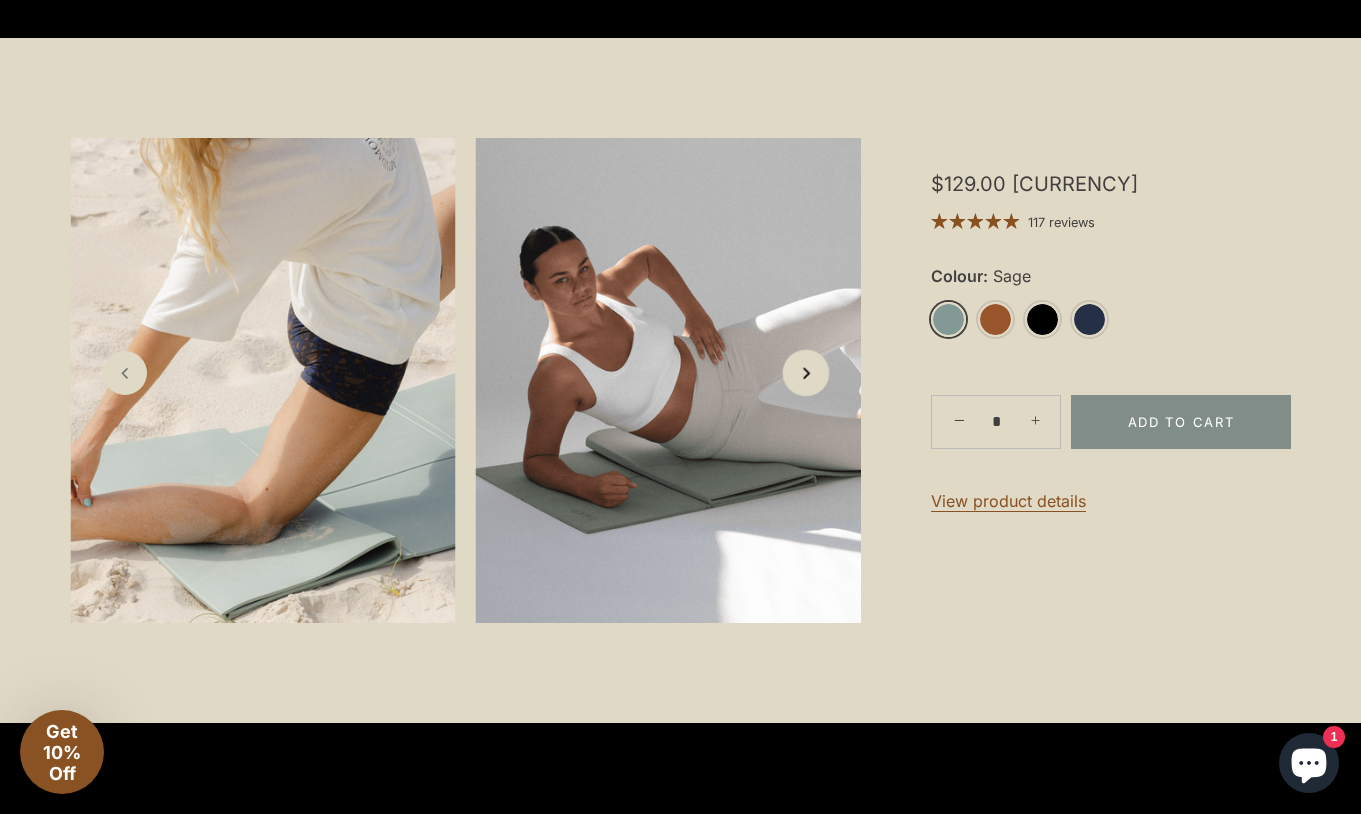 click at bounding box center (806, 372) 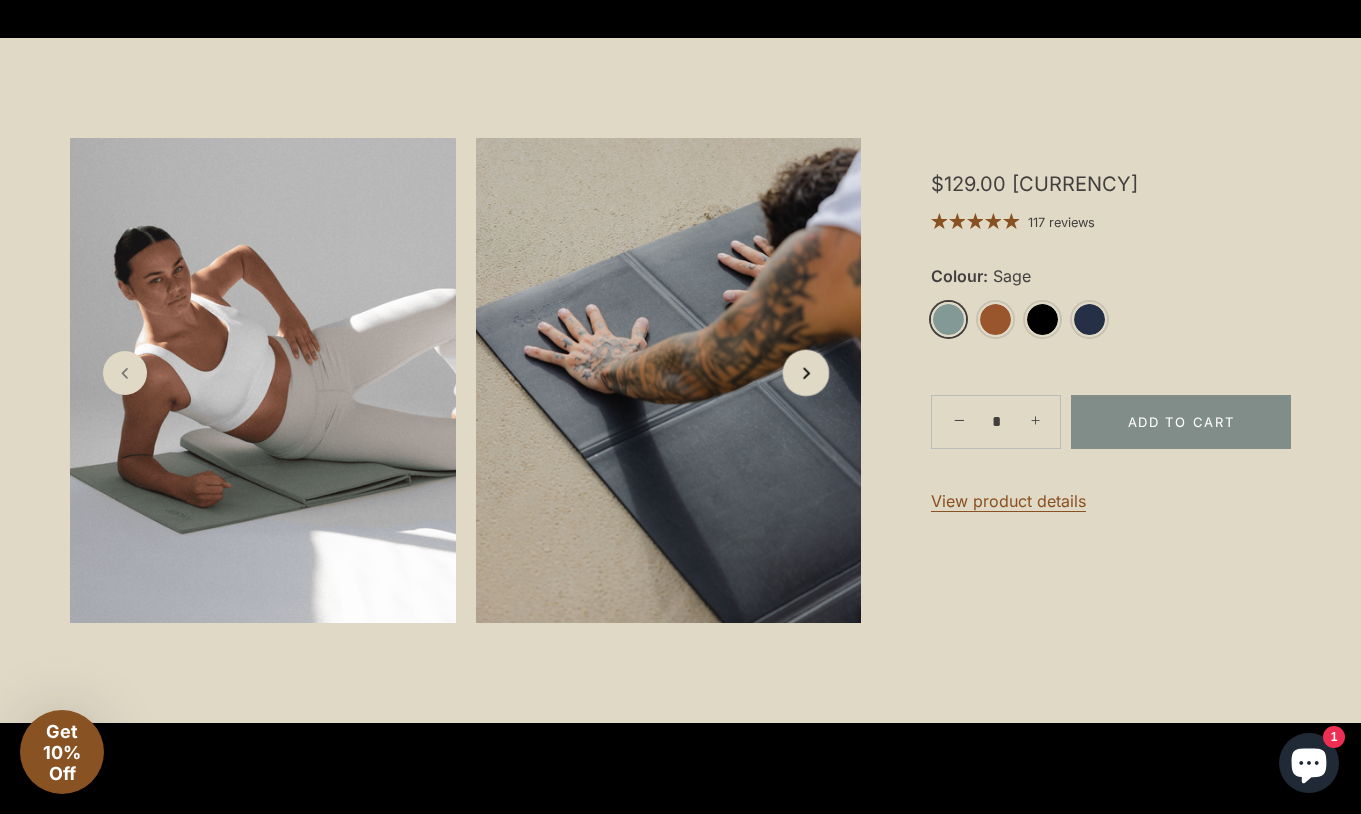 click at bounding box center (806, 372) 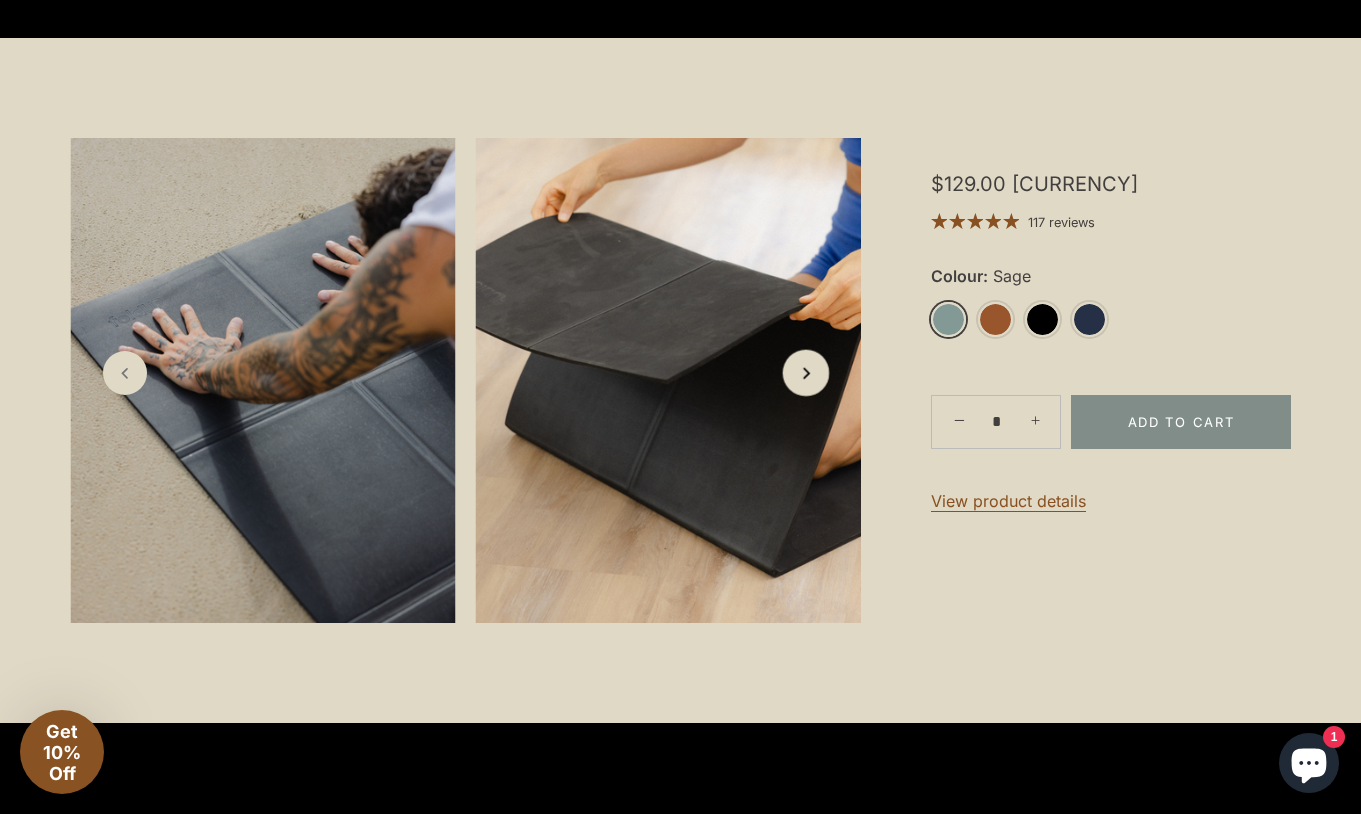 click at bounding box center (806, 372) 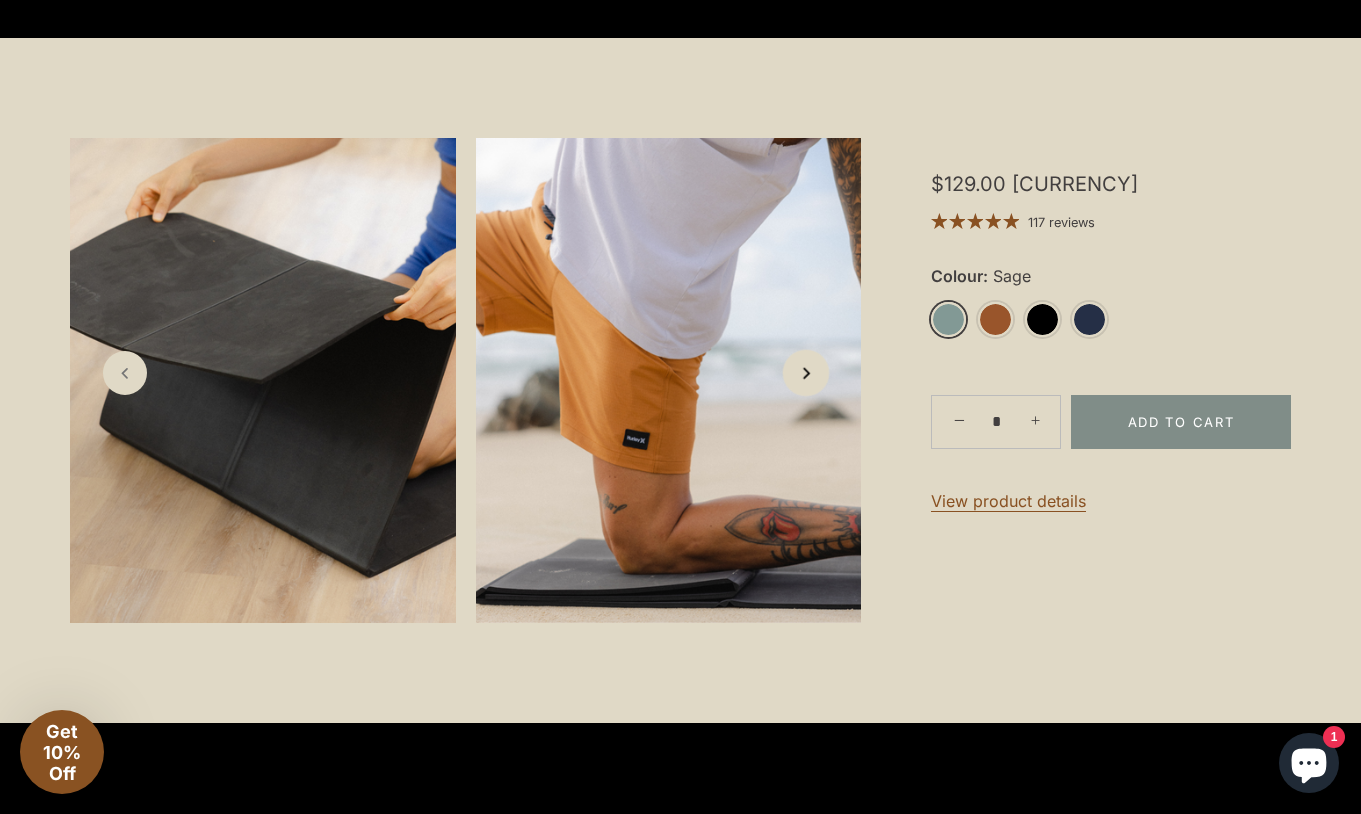 click at bounding box center [806, 372] 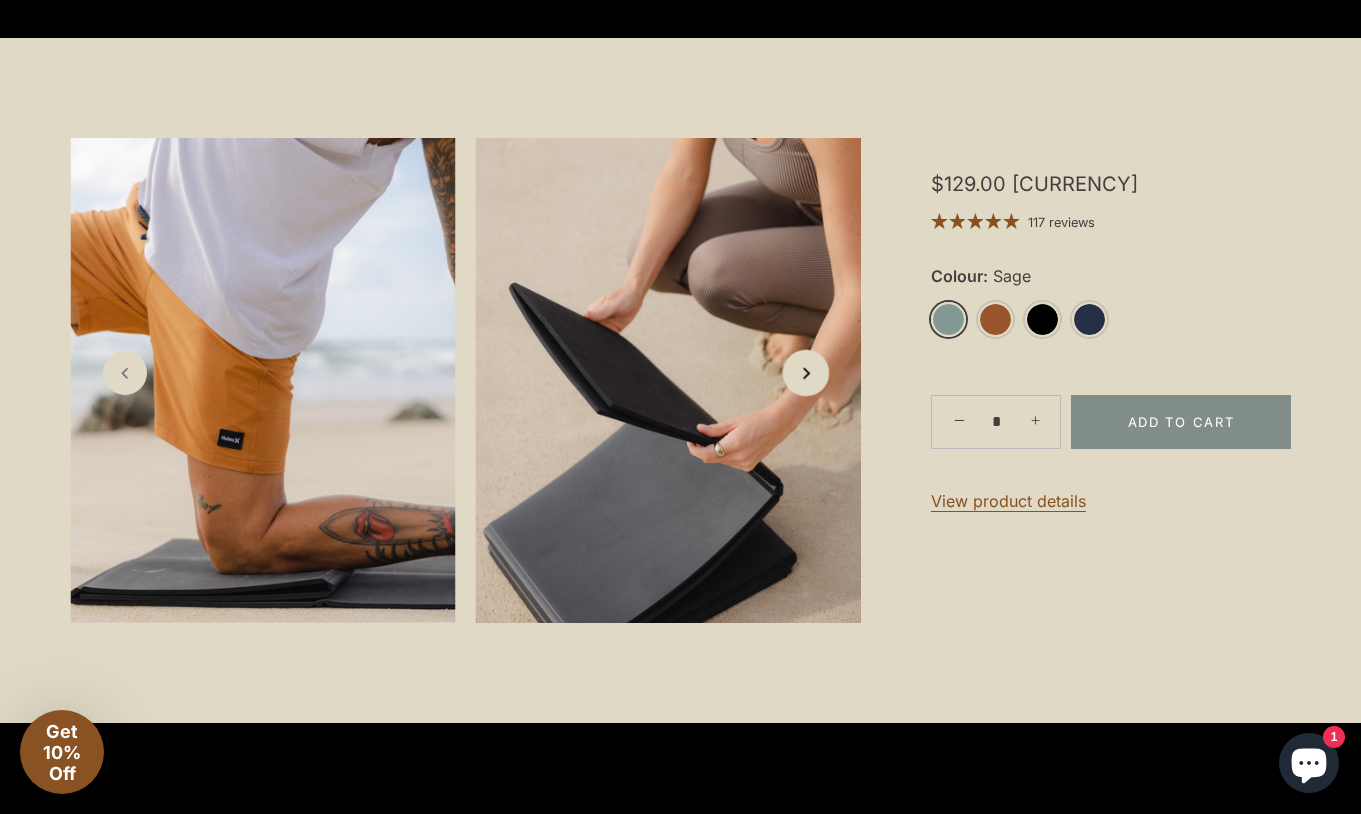 click at bounding box center [806, 372] 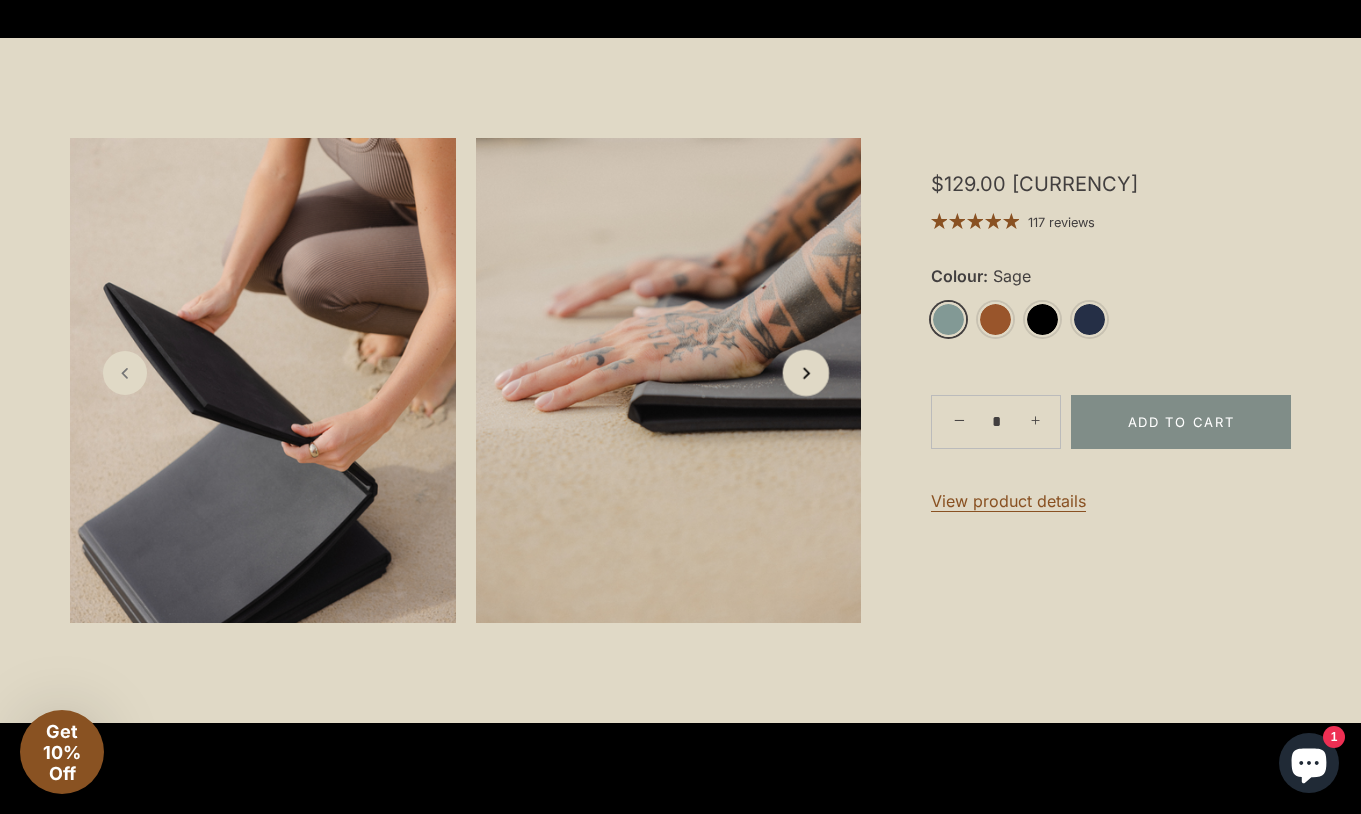 click at bounding box center [806, 372] 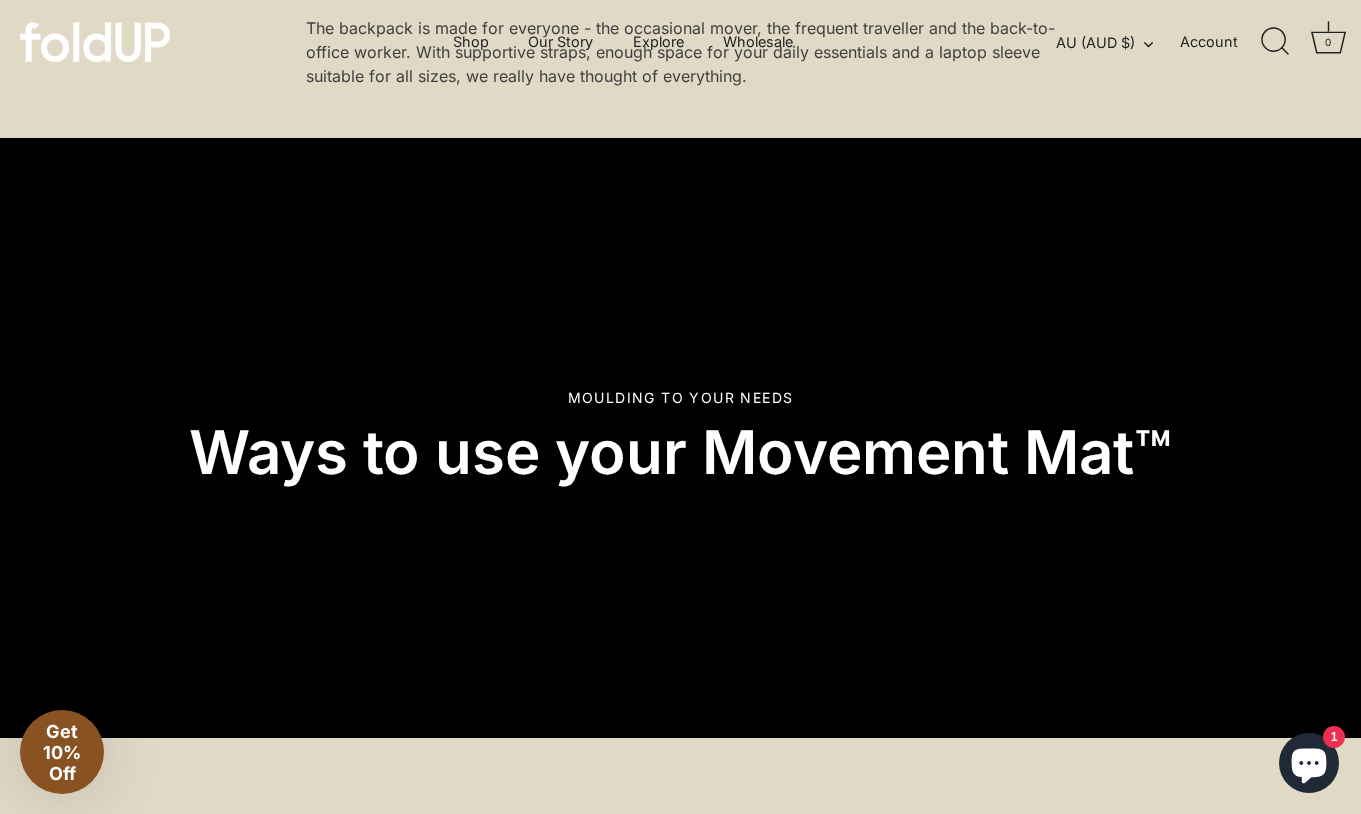scroll, scrollTop: 0, scrollLeft: 0, axis: both 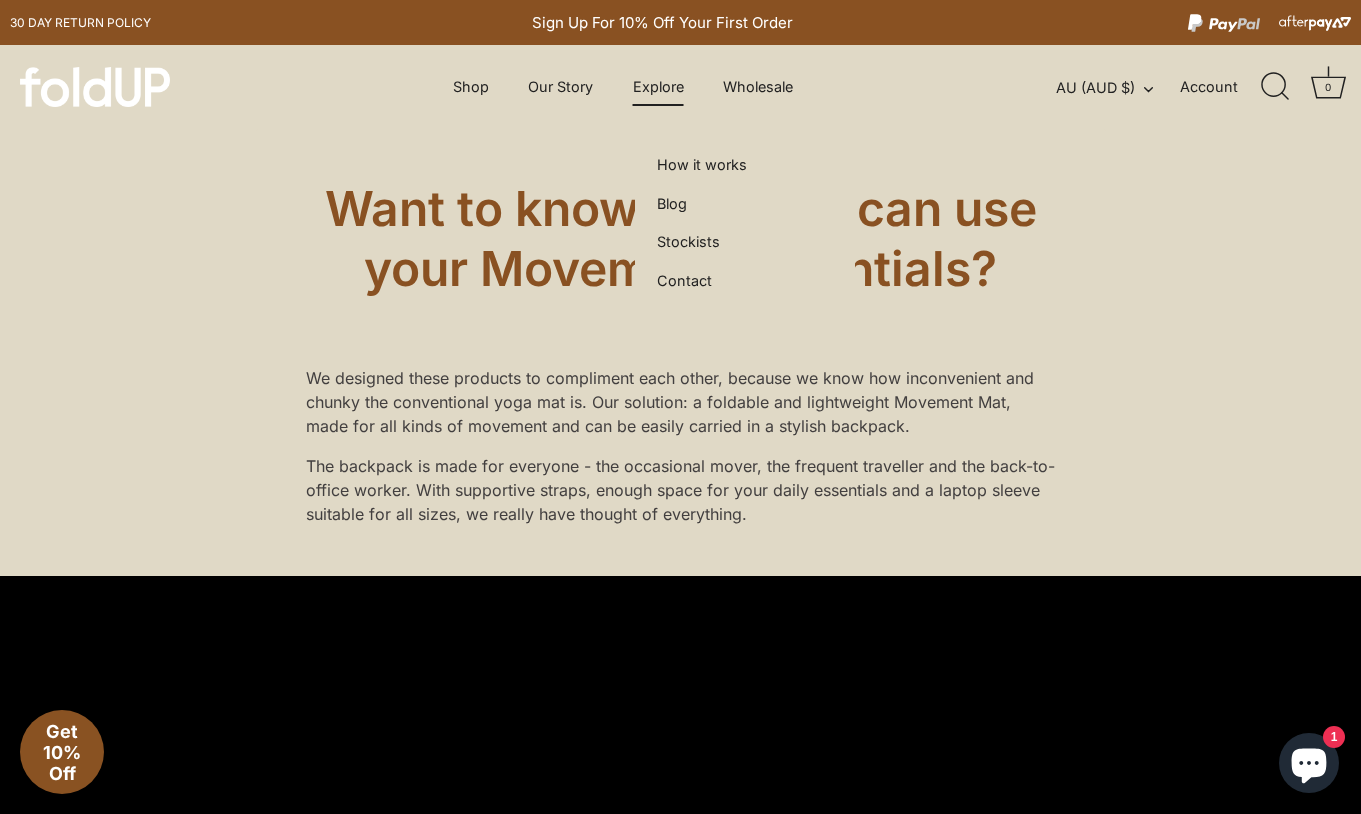 click on "Explore" at bounding box center [659, 87] 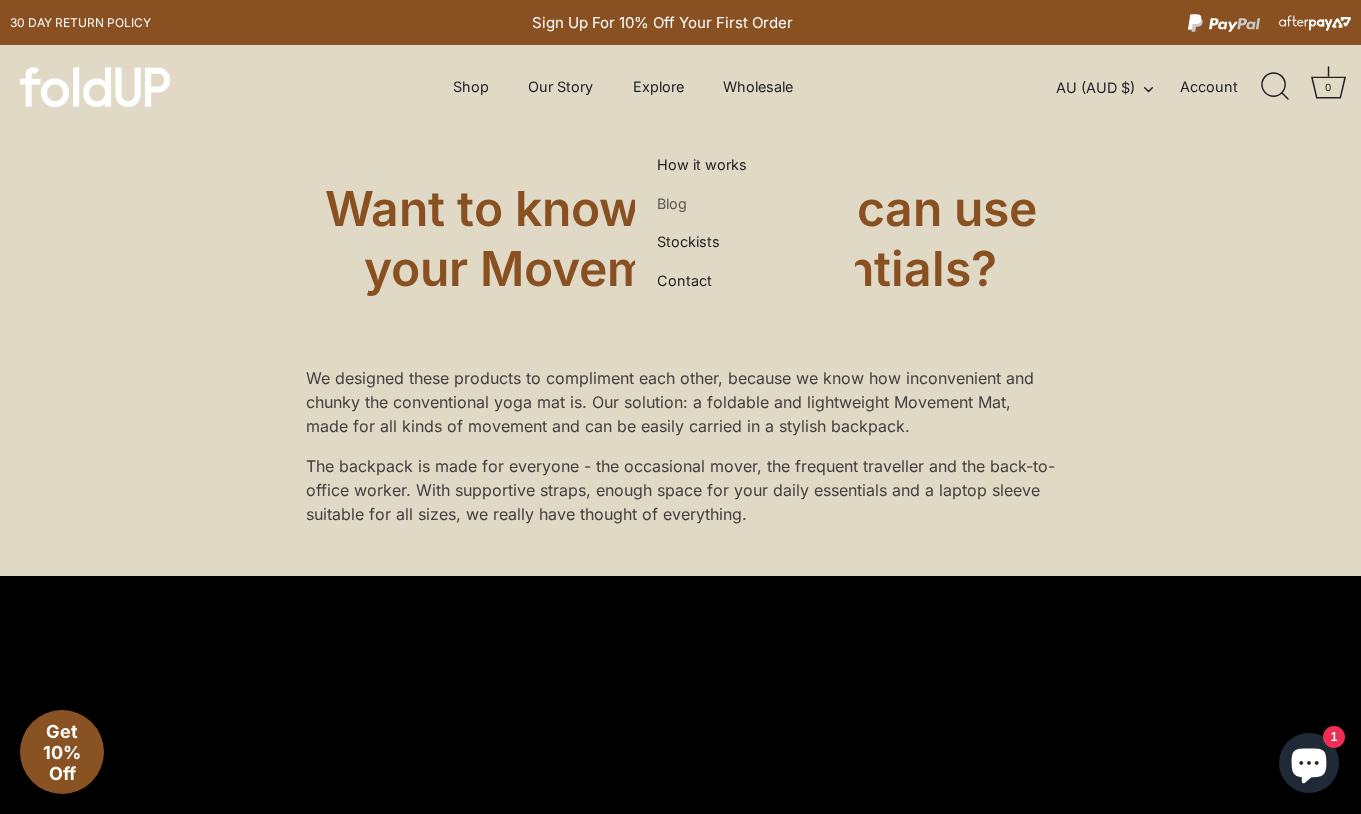 click on "Blog" at bounding box center (672, 204) 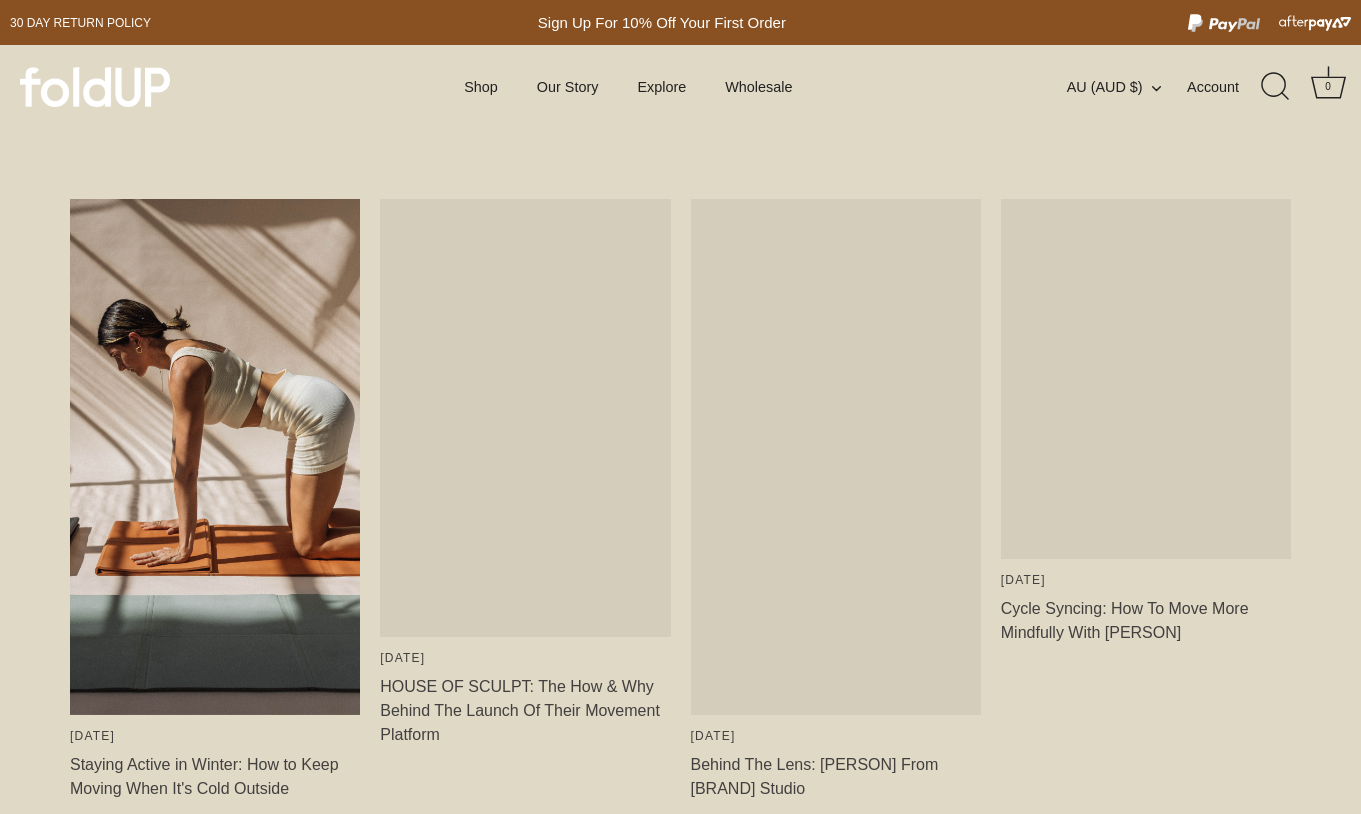 scroll, scrollTop: 0, scrollLeft: 0, axis: both 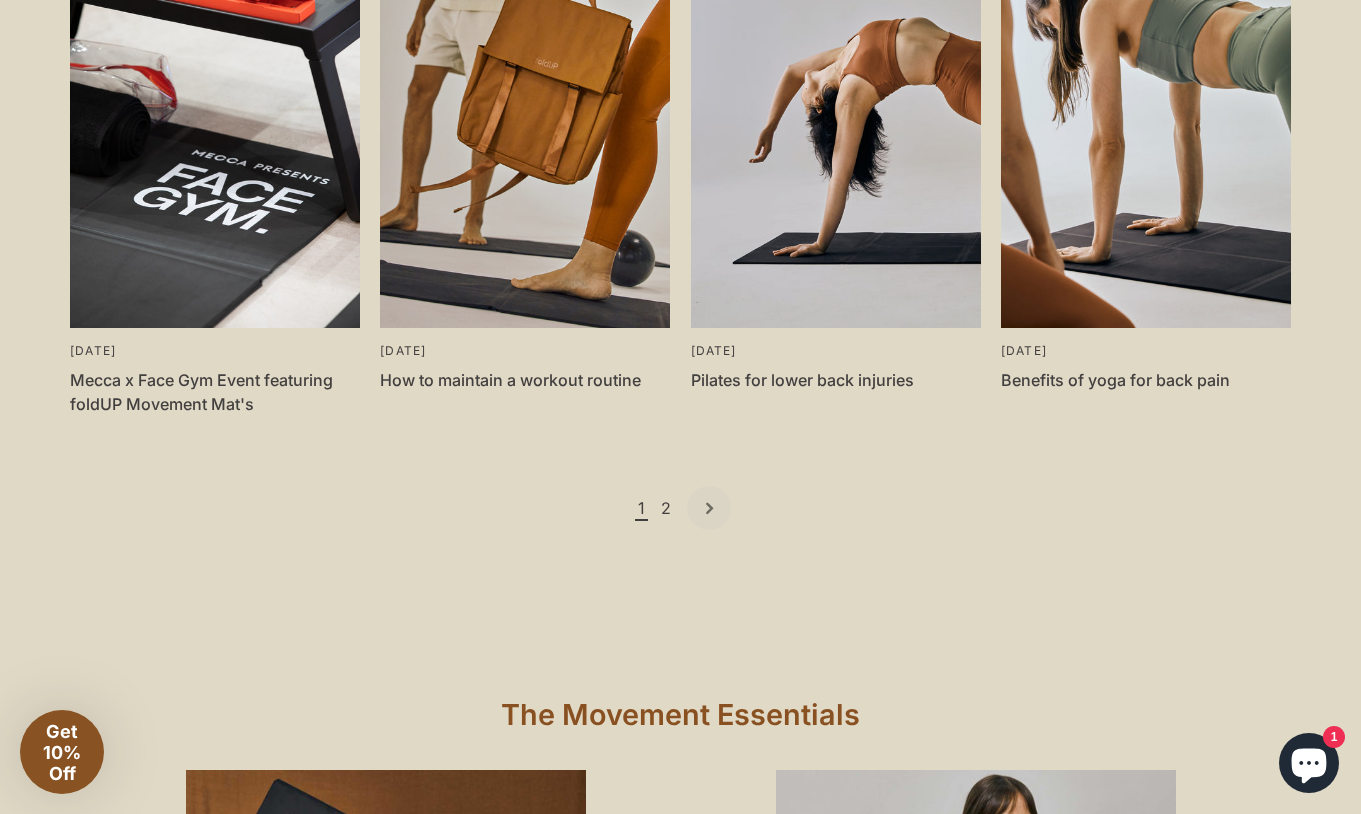 click on "2" at bounding box center (666, 508) 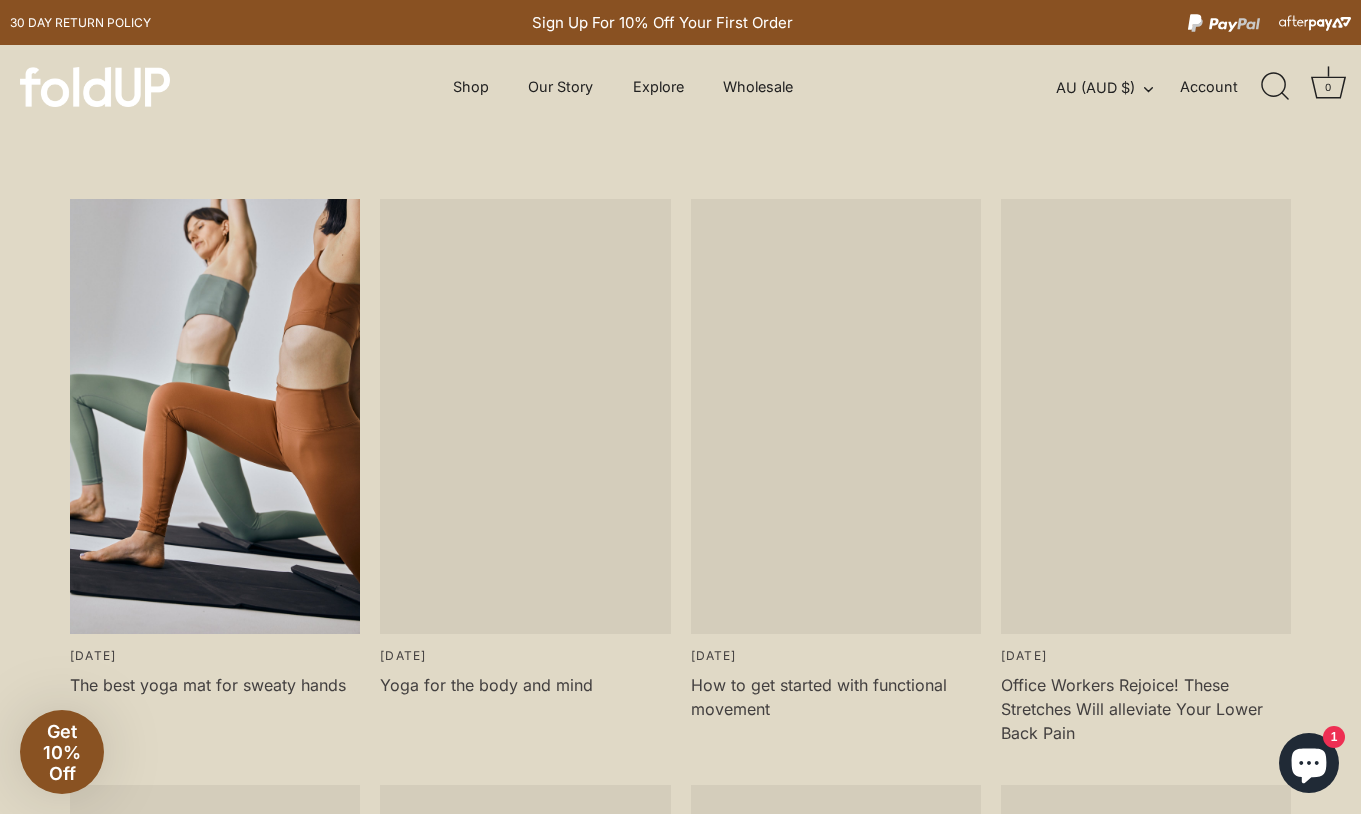 scroll, scrollTop: 0, scrollLeft: 0, axis: both 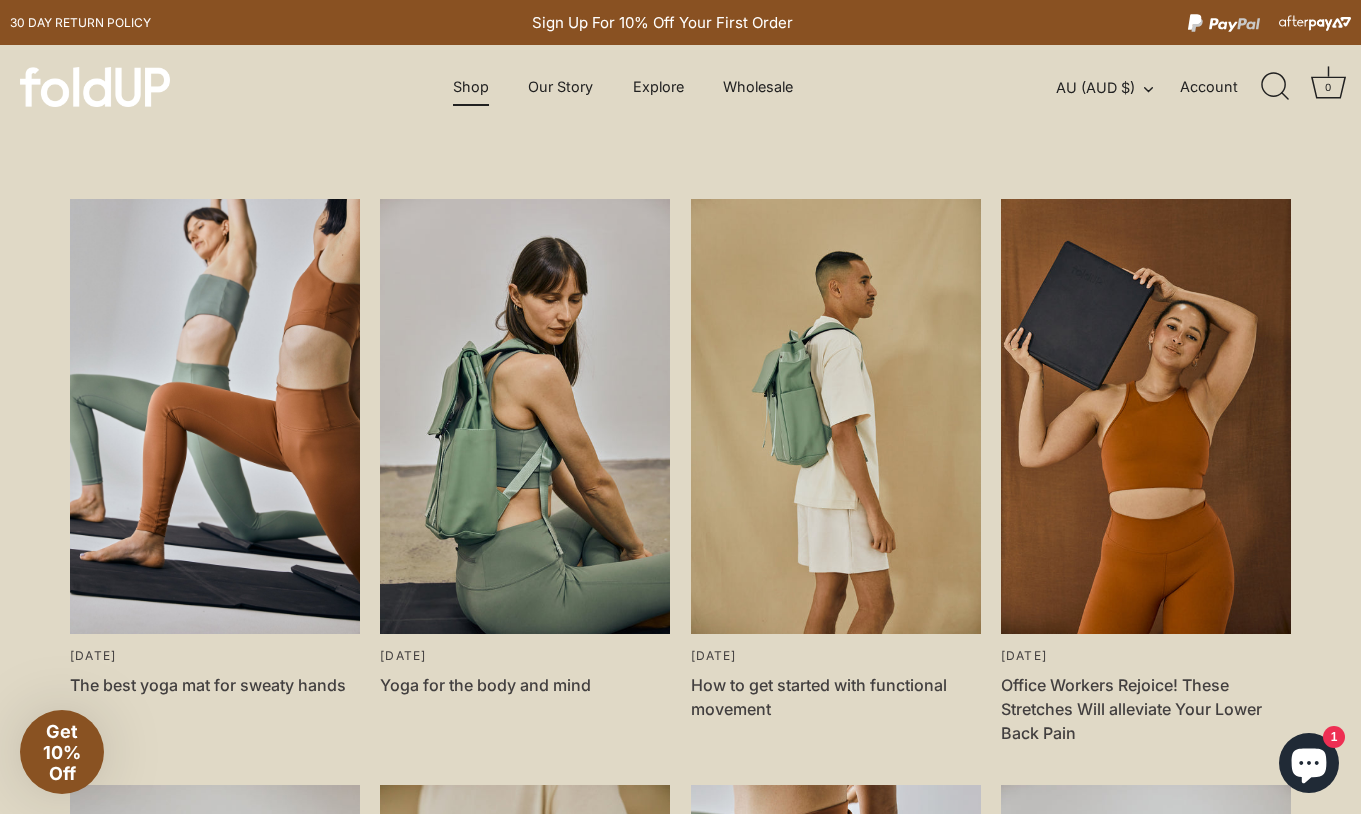 click on "Shop" at bounding box center (470, 87) 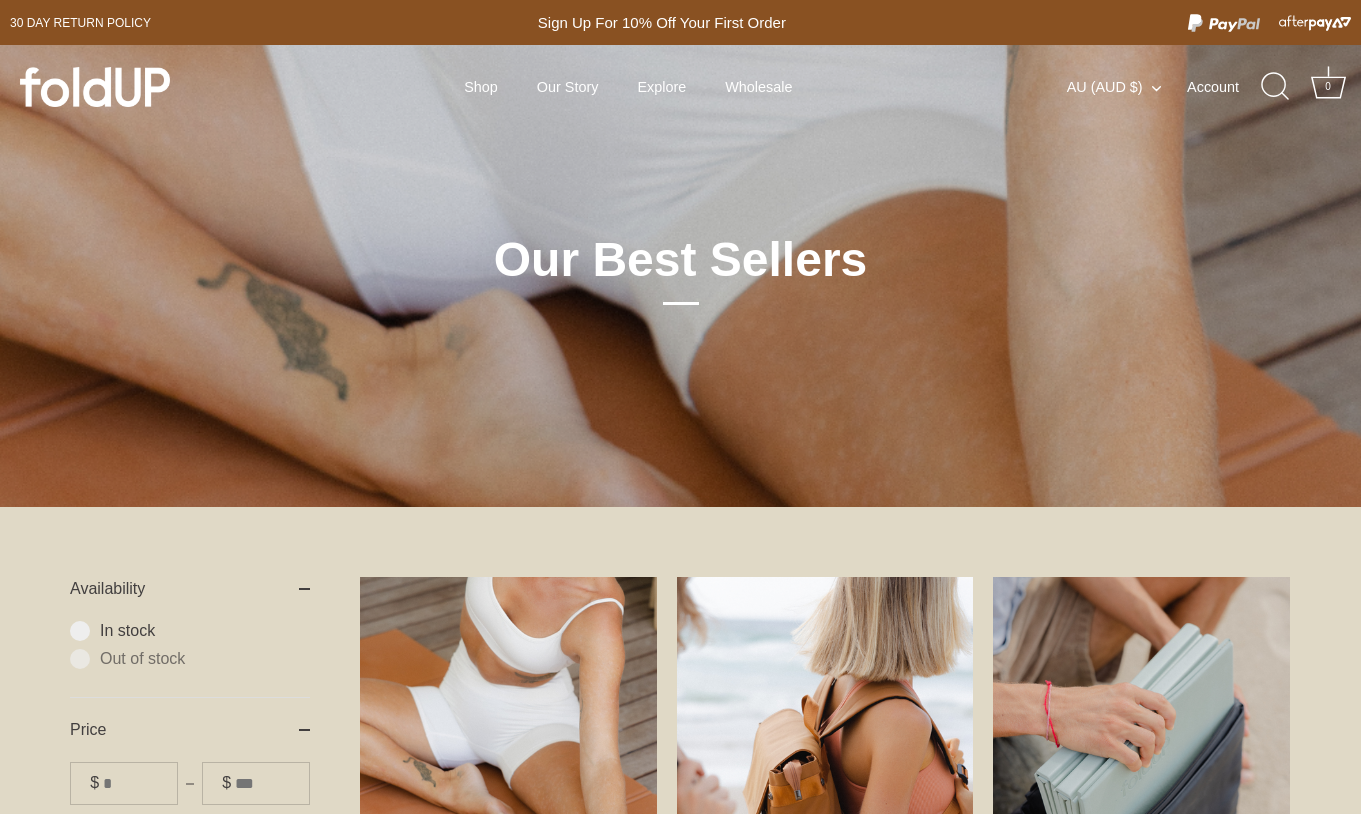 scroll, scrollTop: 0, scrollLeft: 0, axis: both 